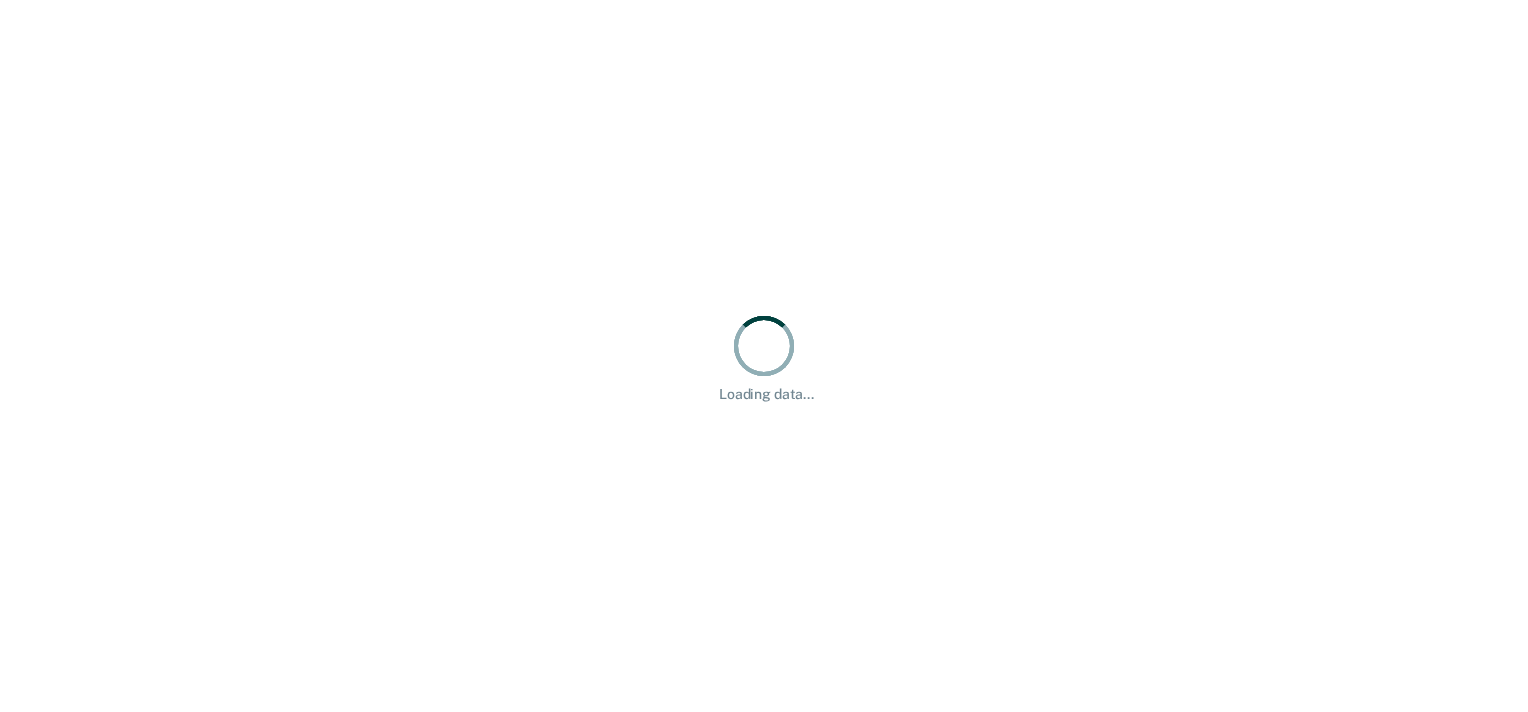 scroll, scrollTop: 0, scrollLeft: 0, axis: both 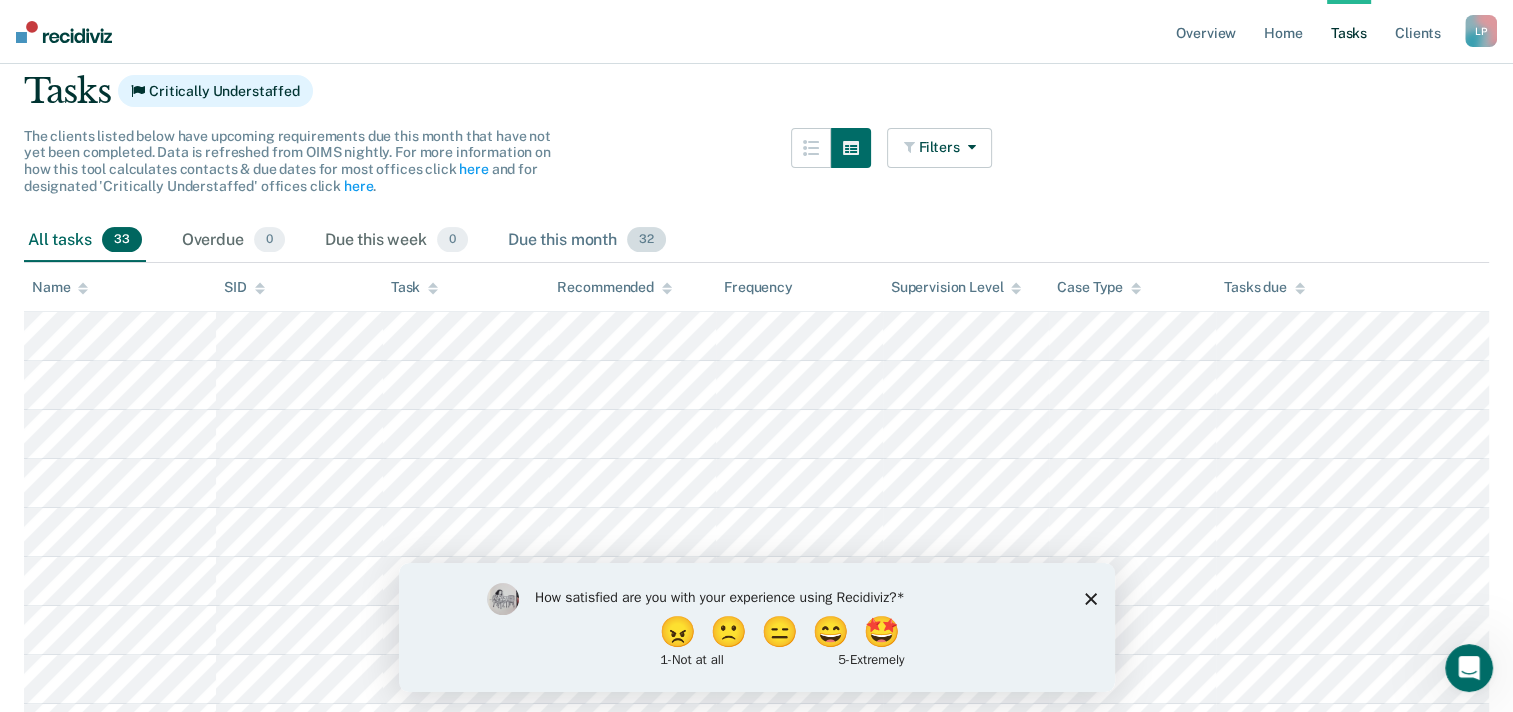 click on "Due this month 32" at bounding box center (587, 241) 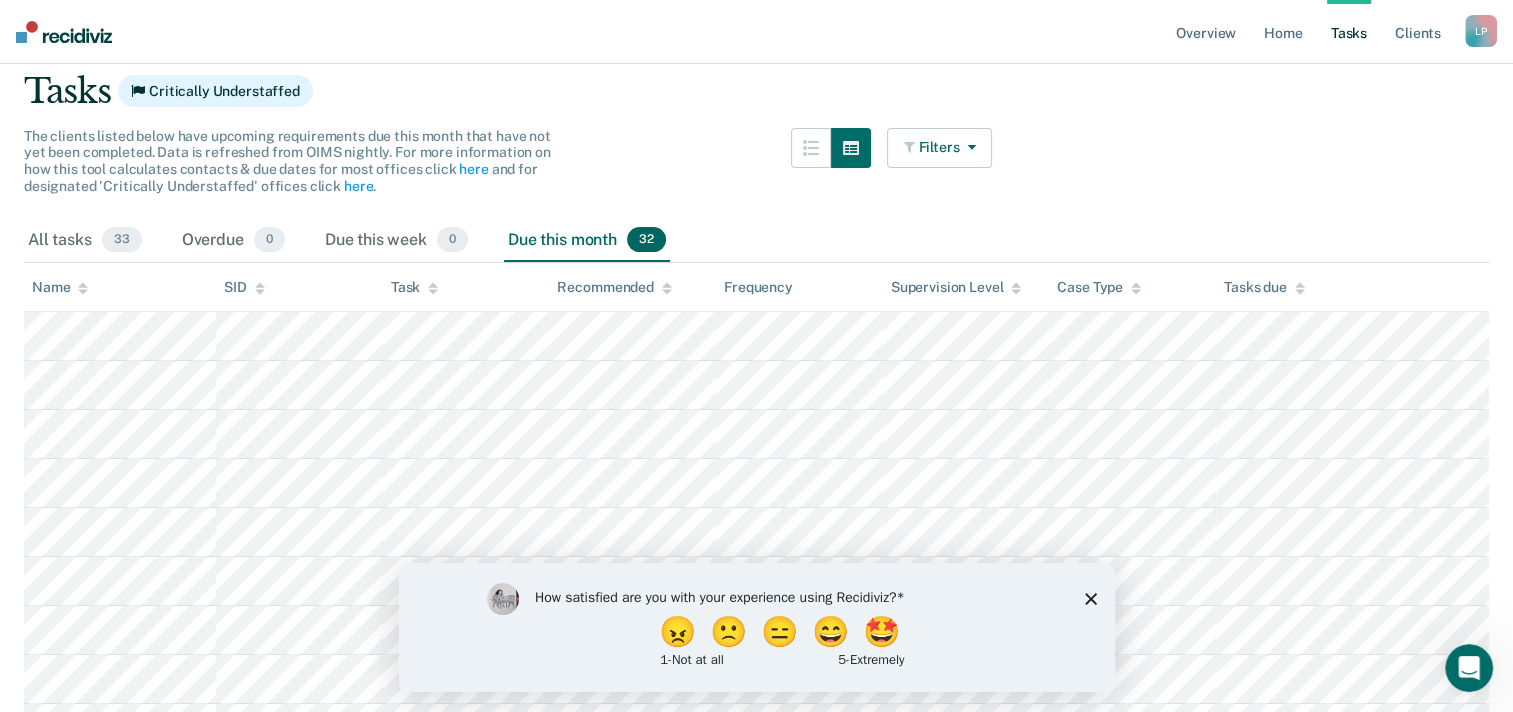 click on "Filters" at bounding box center (940, 148) 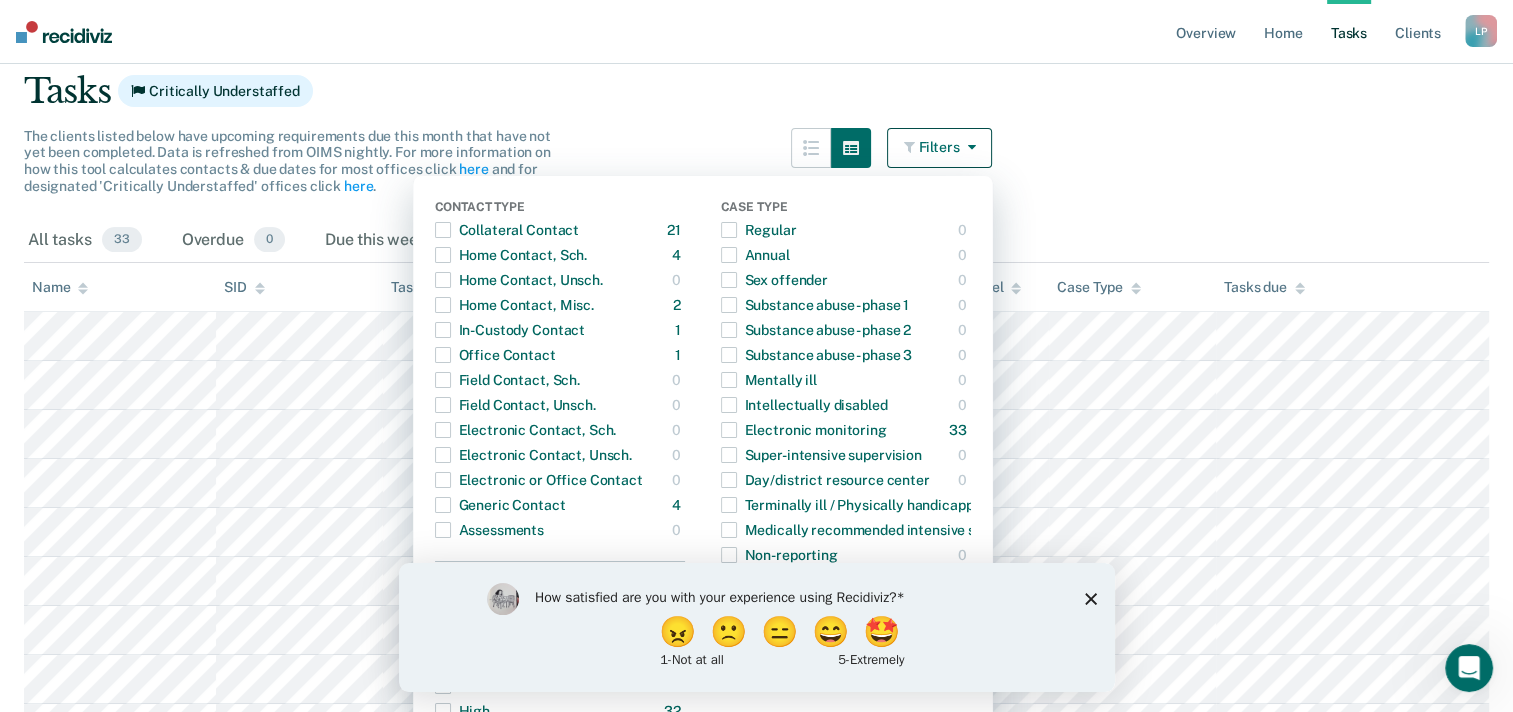 click on "Clear   officers Tasks Critically Understaffed The clients listed below have upcoming requirements due this month that have not yet been completed. Data is refreshed from OIMS nightly. For more information on how this tool calculates contacts & due dates for most offices click   here   and for designated 'Critically Understaffed' offices click   here .  Filters Contact Type Collateral Contact 21 ONLY Home Contact, Sch. 4 ONLY Home Contact, Unsch. 0 ONLY Home Contact, Misc. 2 ONLY In-Custody Contact 1 ONLY Office Contact 1 ONLY Field Contact, Sch. 0 ONLY Field Contact, Unsch. 0 ONLY Electronic Contact, Sch. 0 ONLY Electronic Contact, Unsch. 0 ONLY Electronic or Office Contact 0 ONLY Generic Contact 4 ONLY Assessments 0 ONLY Supervision Level Annual 0 ONLY Low 0 ONLY Low-Moderate 0 ONLY Moderate 0 ONLY High 32 ONLY In-custody 1 ONLY Case Type Regular 0 ONLY Annual 0 ONLY Sex offender 0 ONLY Substance abuse - phase 1 0 ONLY Substance abuse - phase 2 0 ONLY Substance abuse - phase 3 0 ONLY Mentally ill 0 ONLY 0 0" at bounding box center [756, 960] 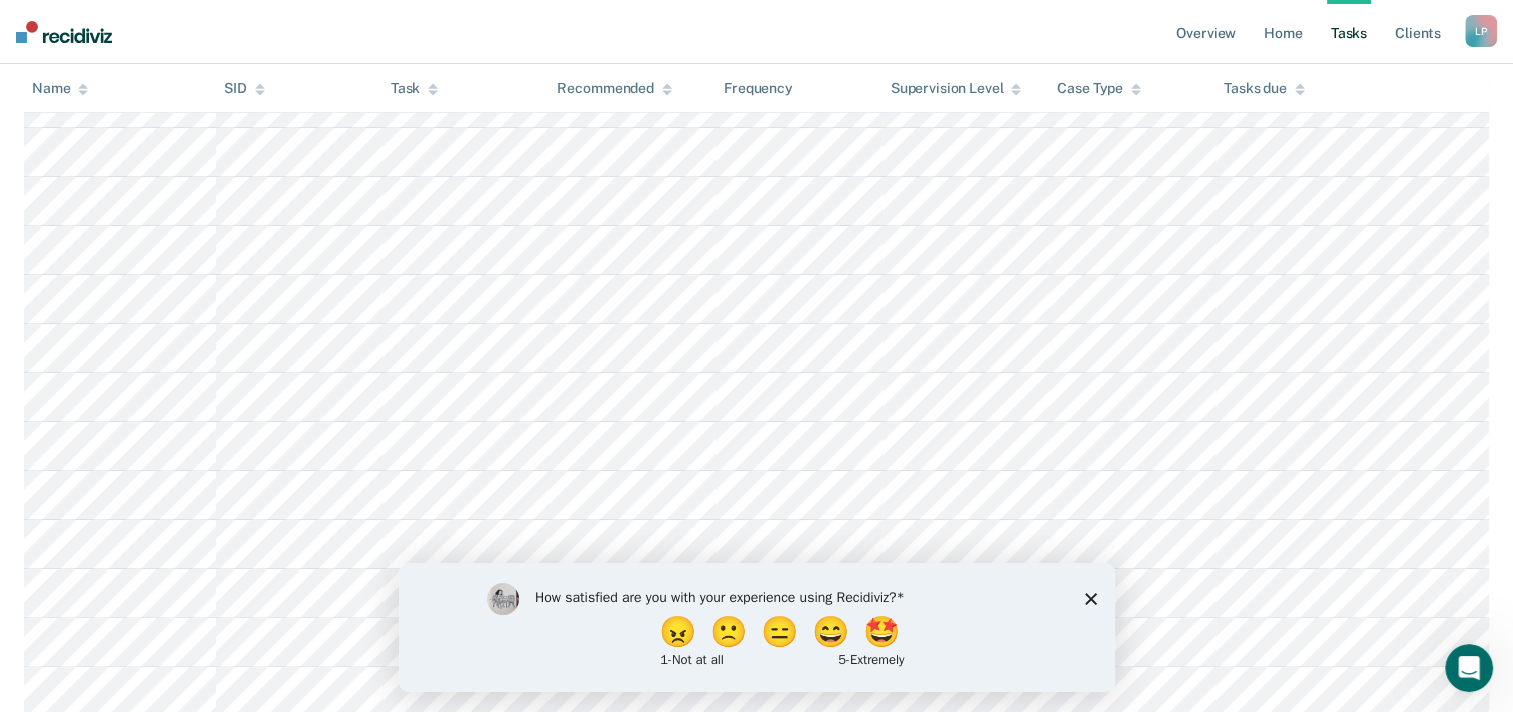 scroll, scrollTop: 404, scrollLeft: 0, axis: vertical 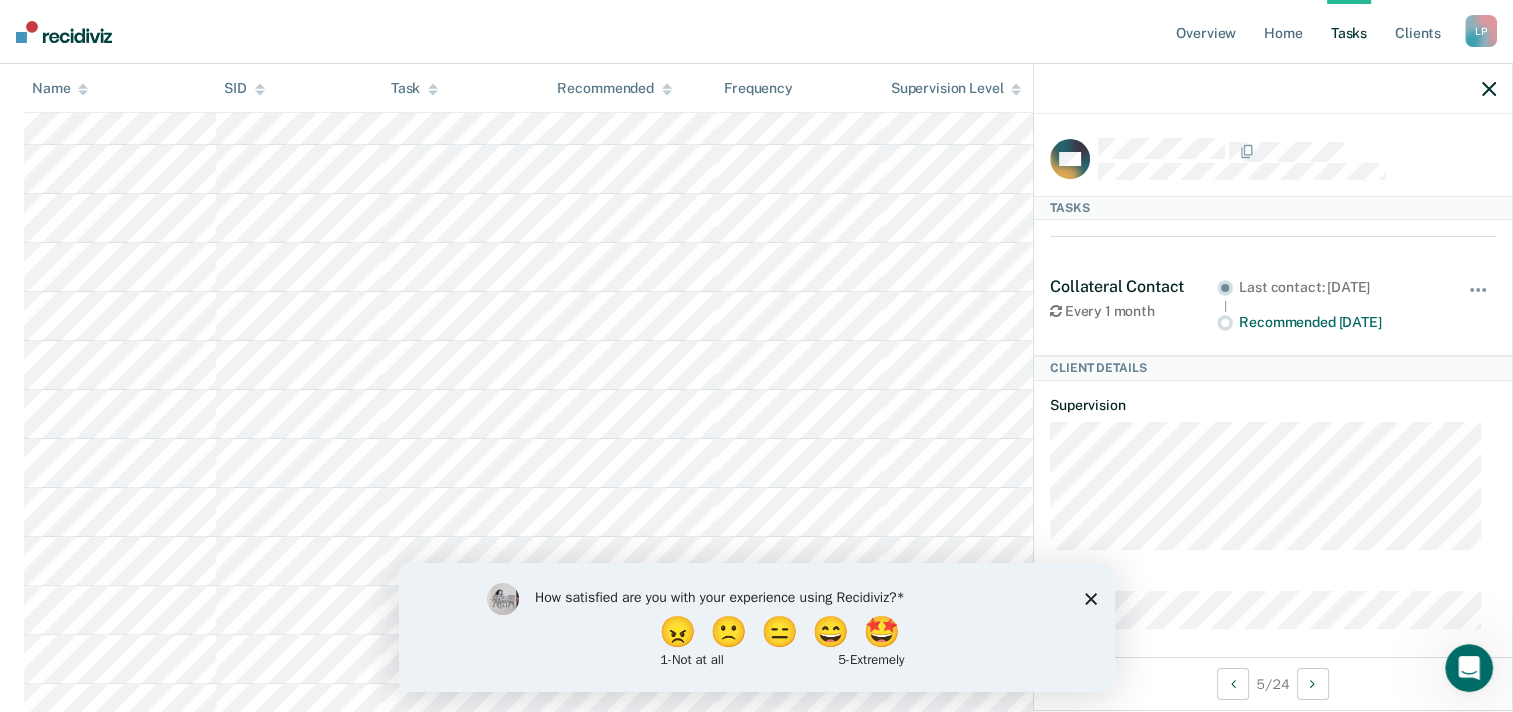 click 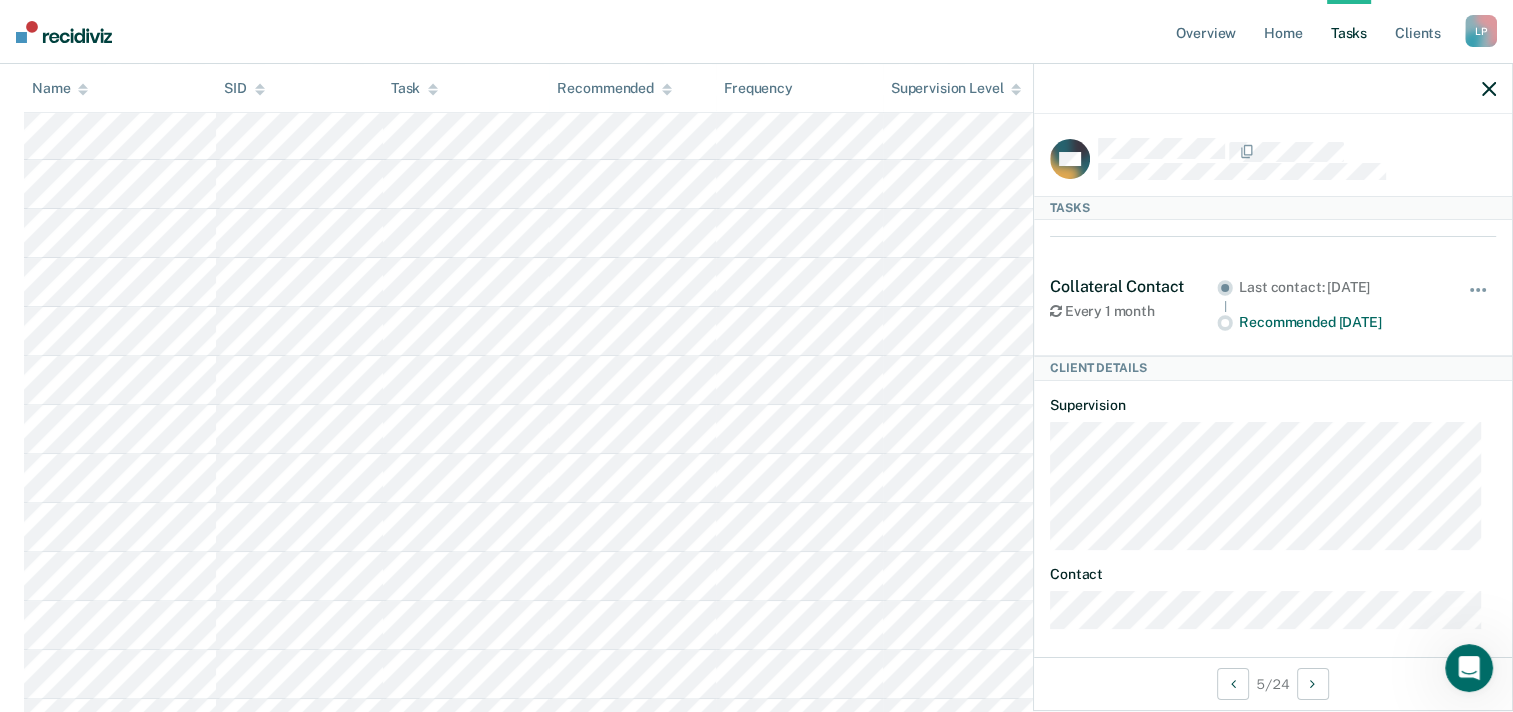 scroll, scrollTop: 352, scrollLeft: 0, axis: vertical 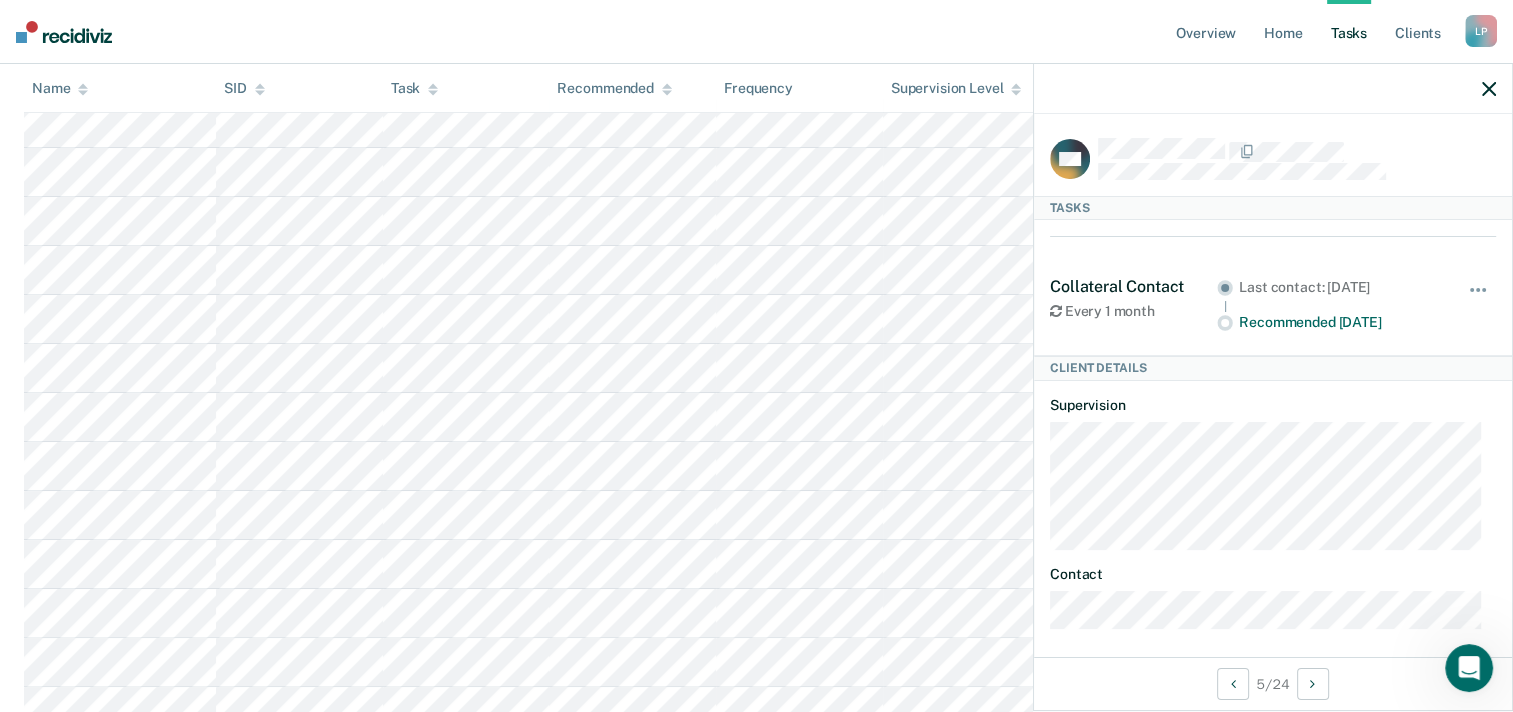 click 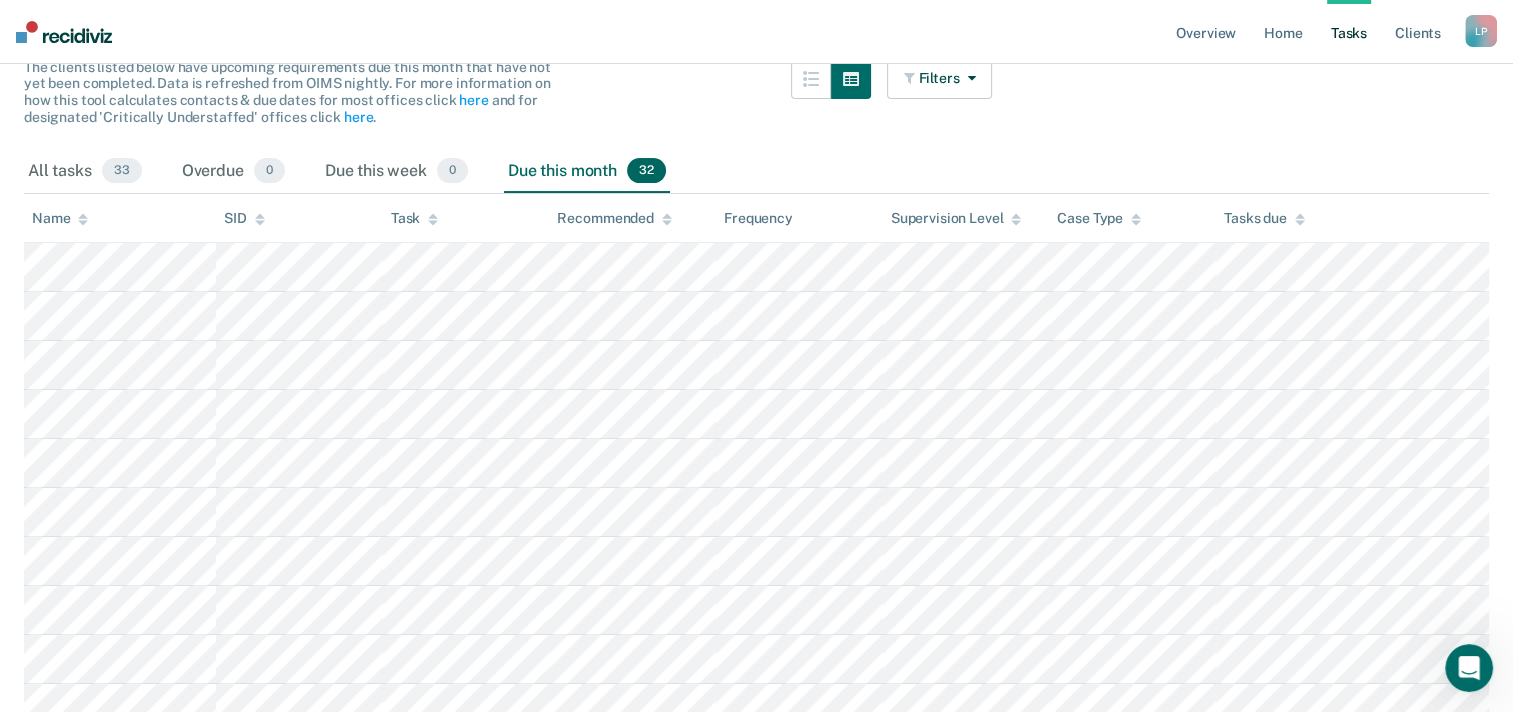 scroll, scrollTop: 27, scrollLeft: 0, axis: vertical 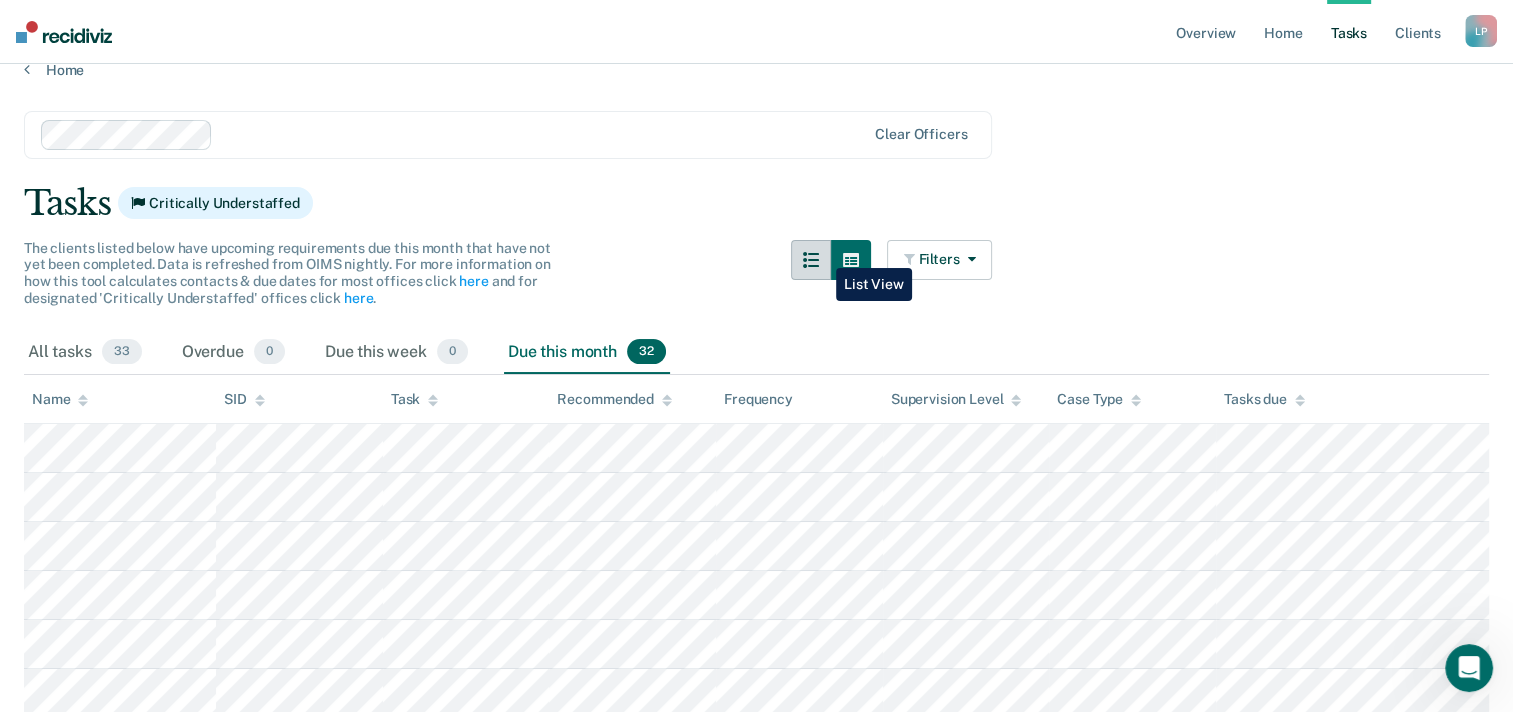 click 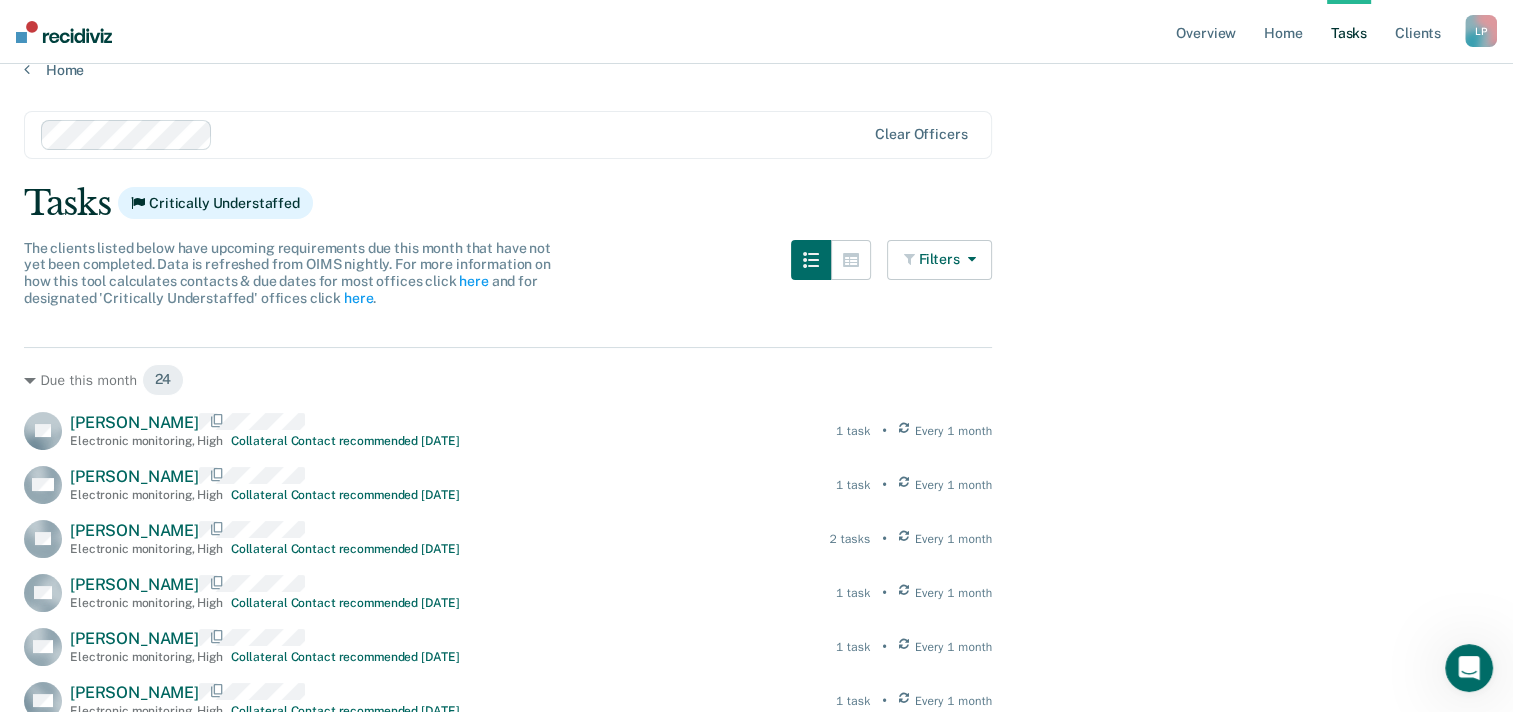 click on "Filters" at bounding box center (940, 260) 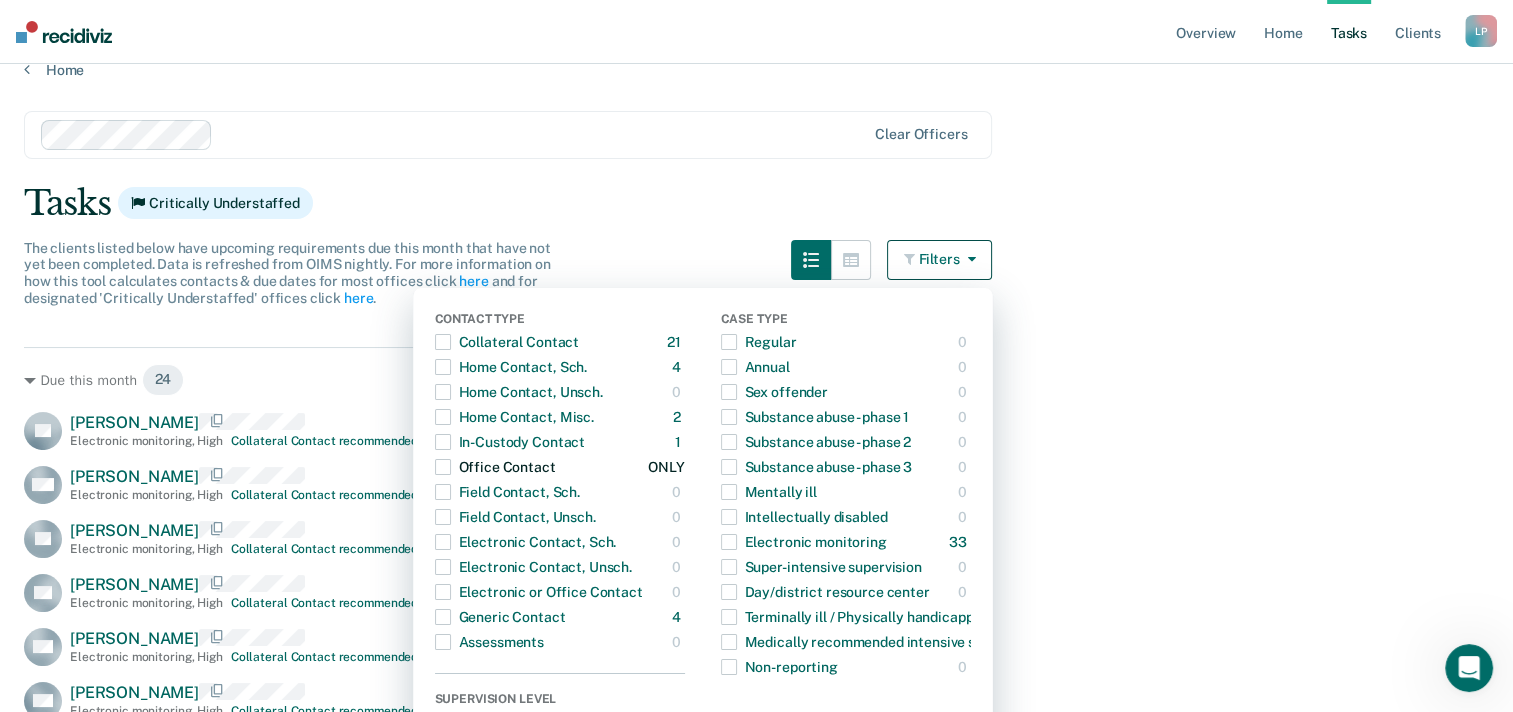 click at bounding box center (443, 467) 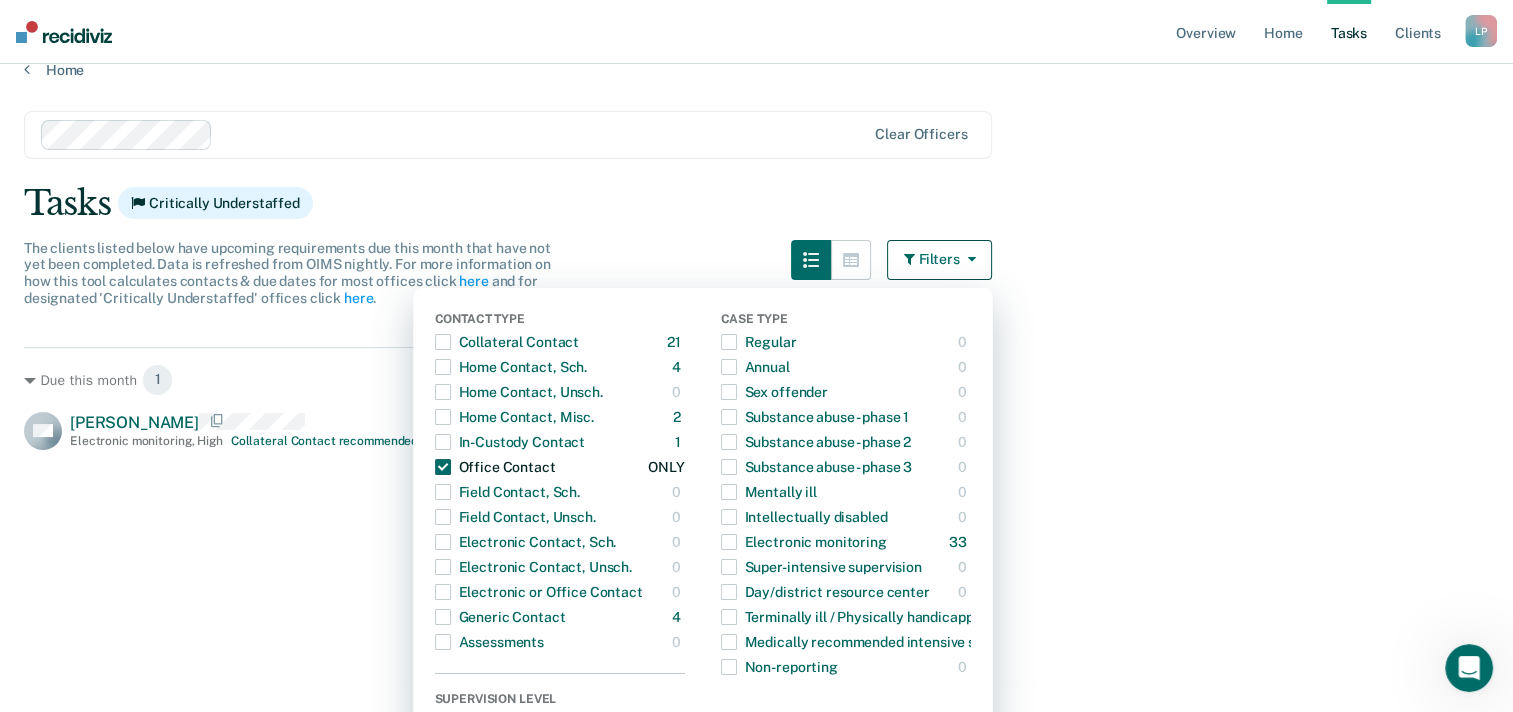 click at bounding box center [443, 467] 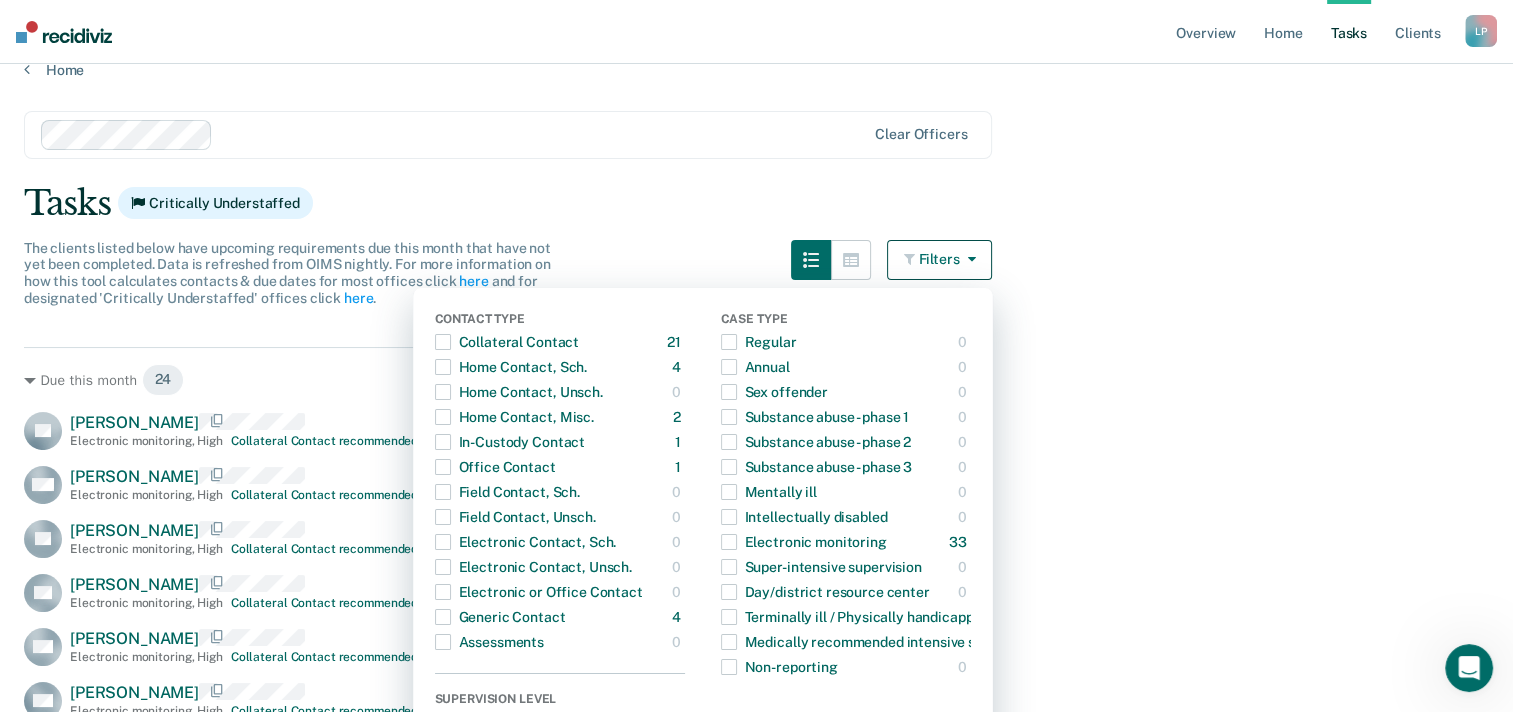 click on "Tasks Critically Understaffed" at bounding box center (756, 203) 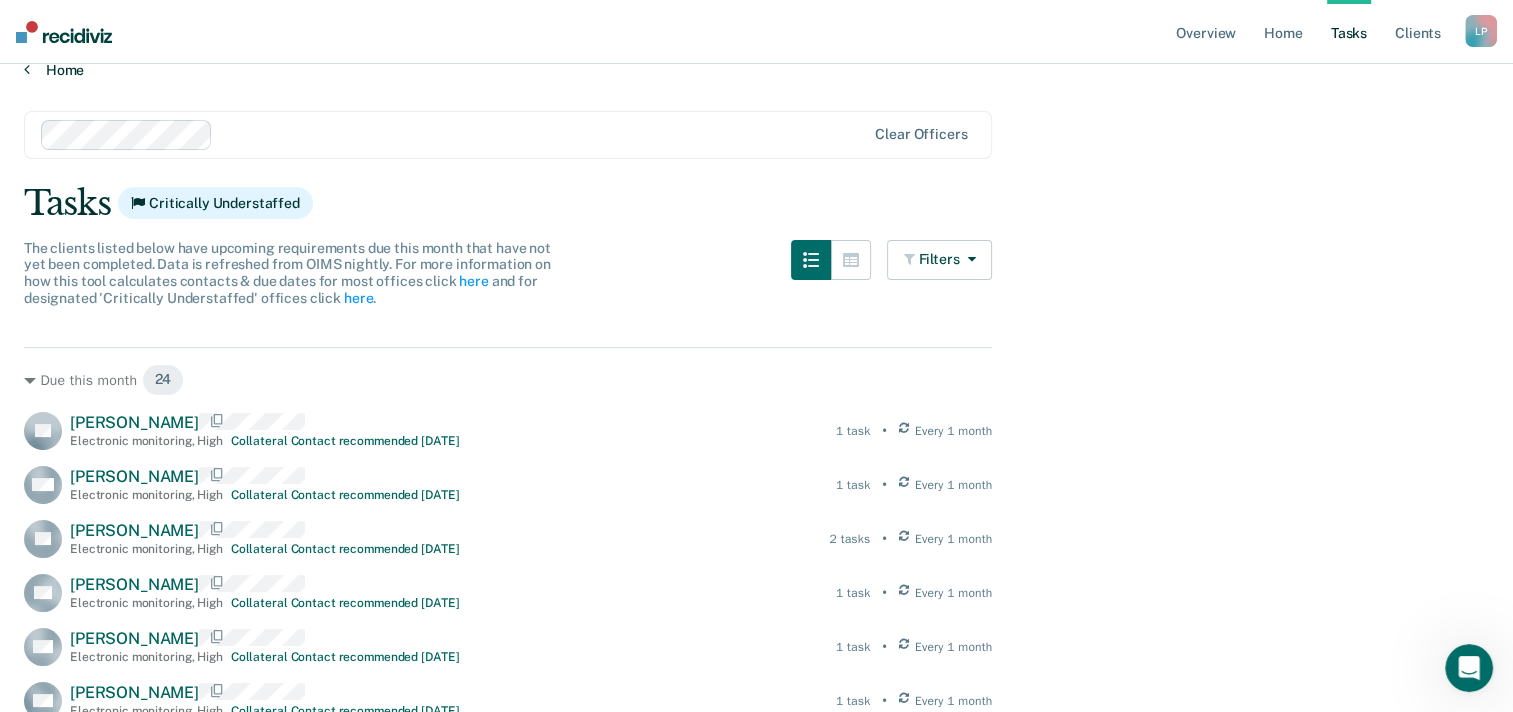 click on "Home" at bounding box center [756, 70] 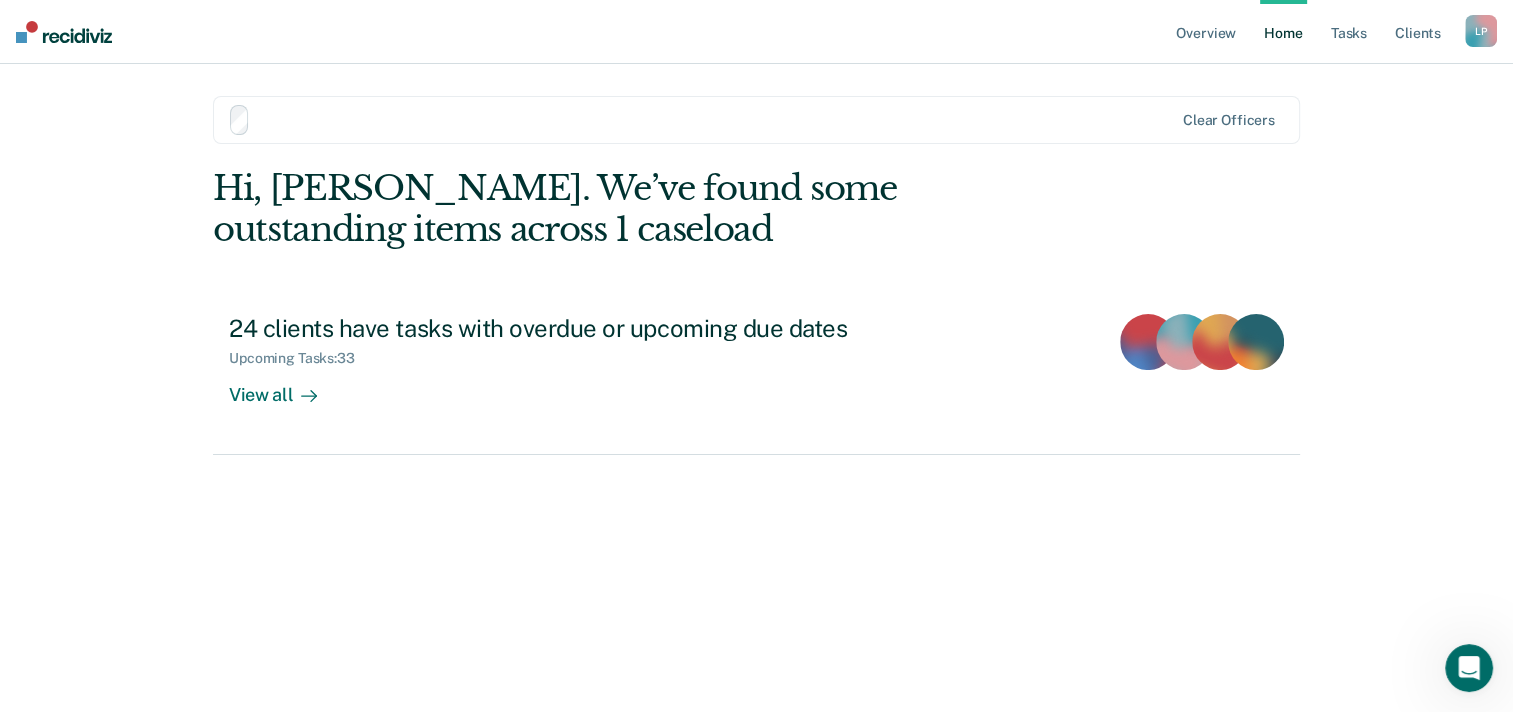 scroll, scrollTop: 0, scrollLeft: 0, axis: both 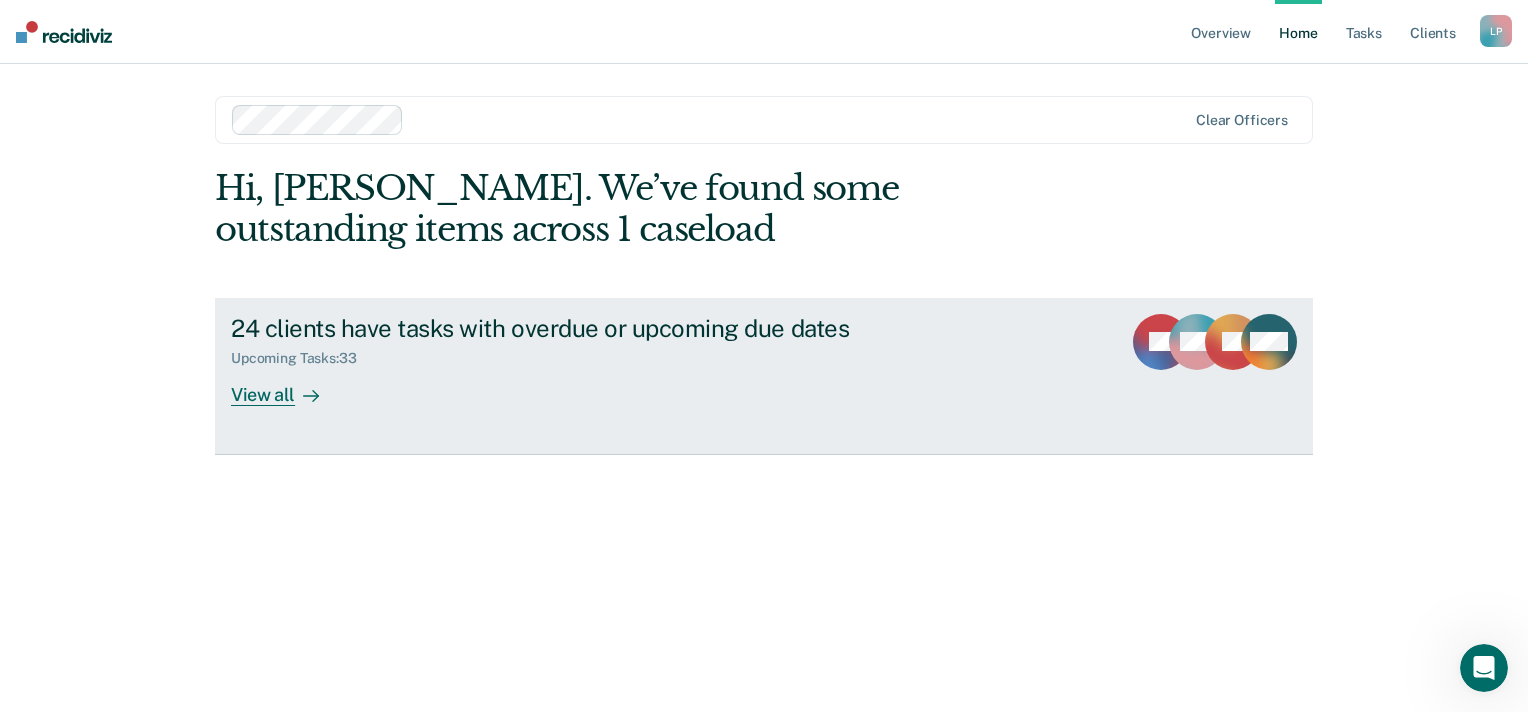 click on "View all" at bounding box center (287, 386) 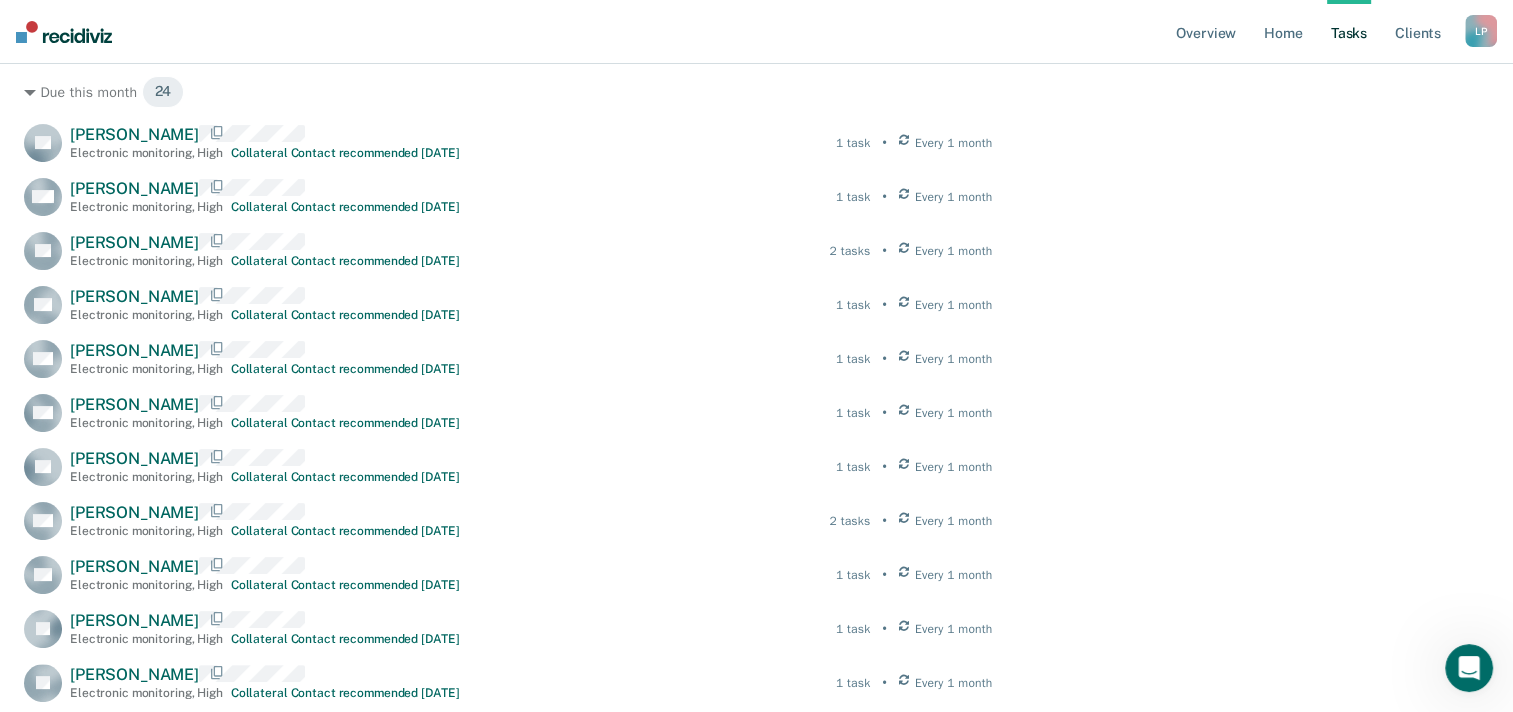 scroll, scrollTop: 0, scrollLeft: 0, axis: both 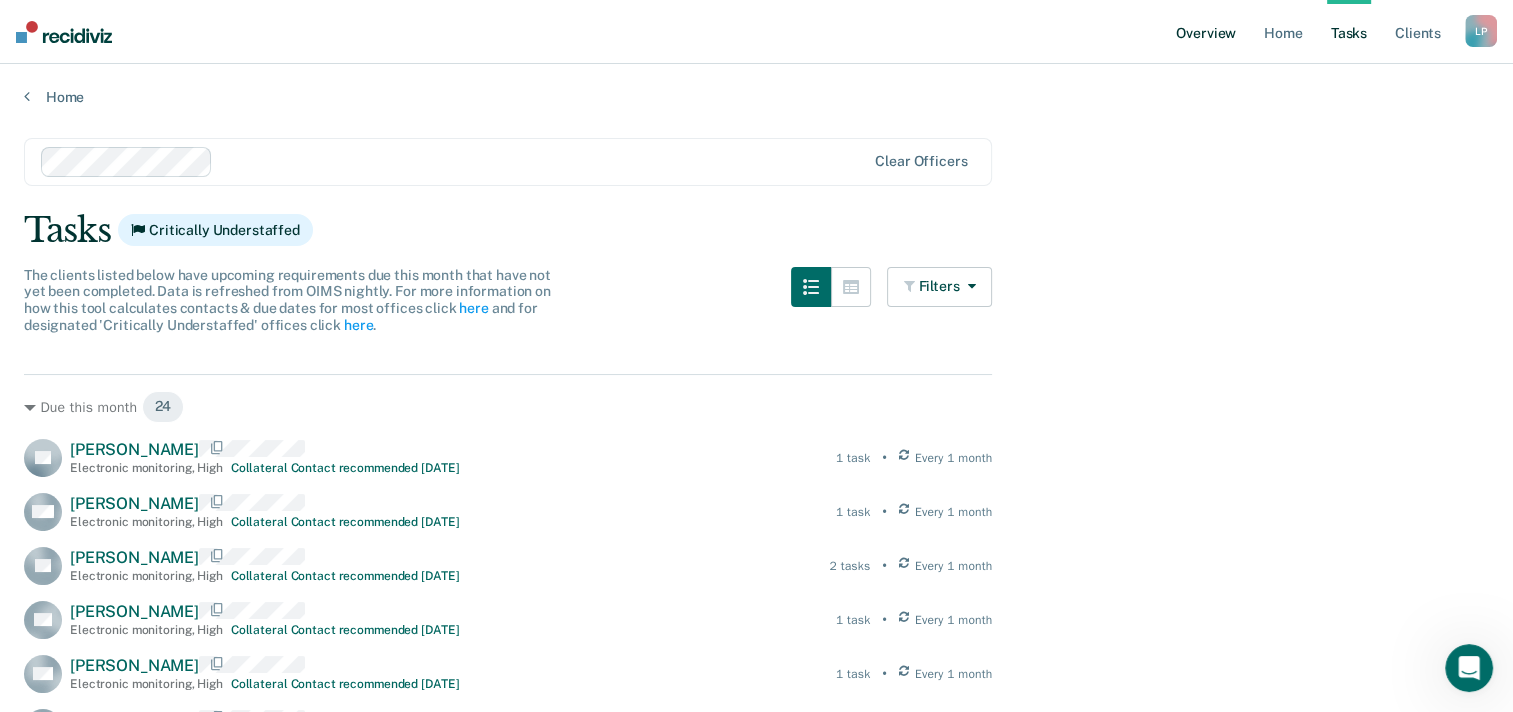 click on "Overview" at bounding box center [1206, 32] 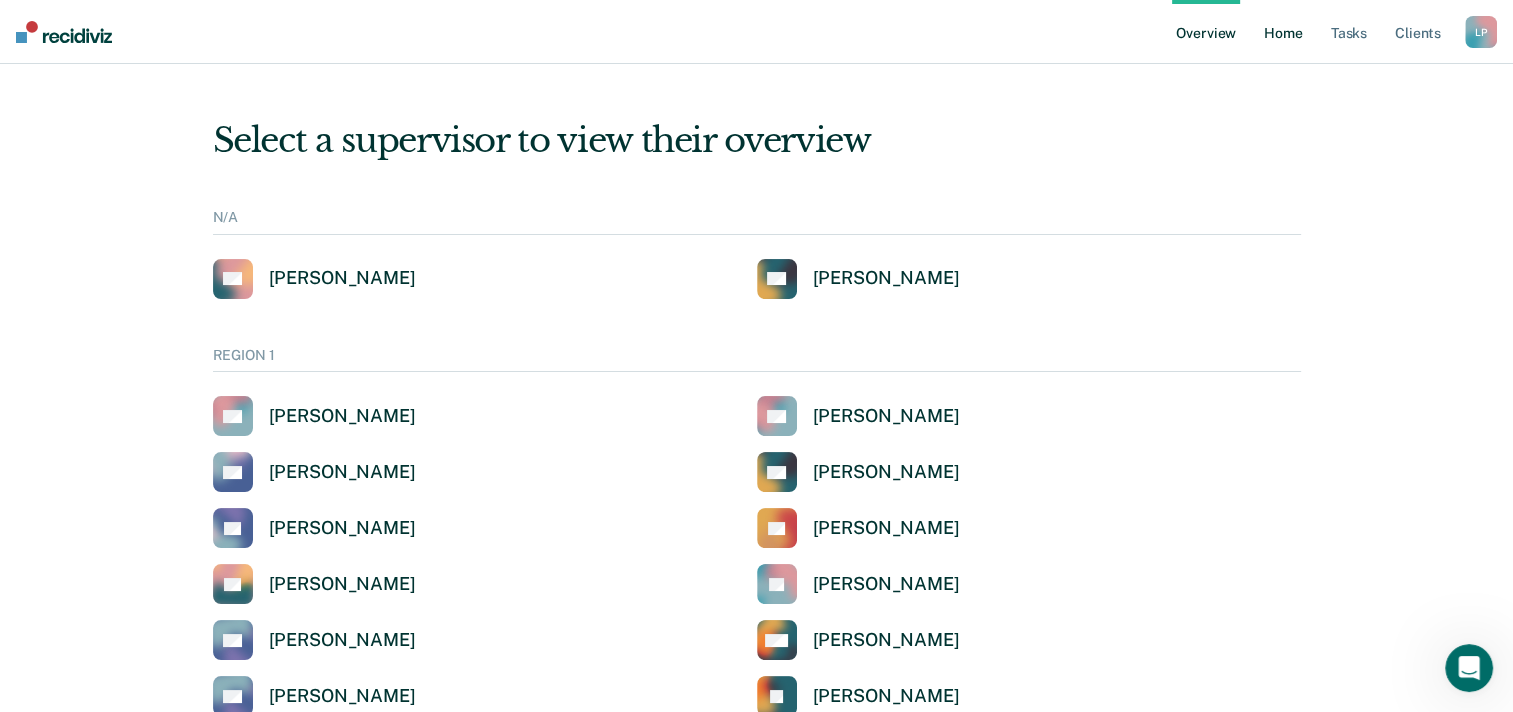 click on "Home" at bounding box center [1283, 32] 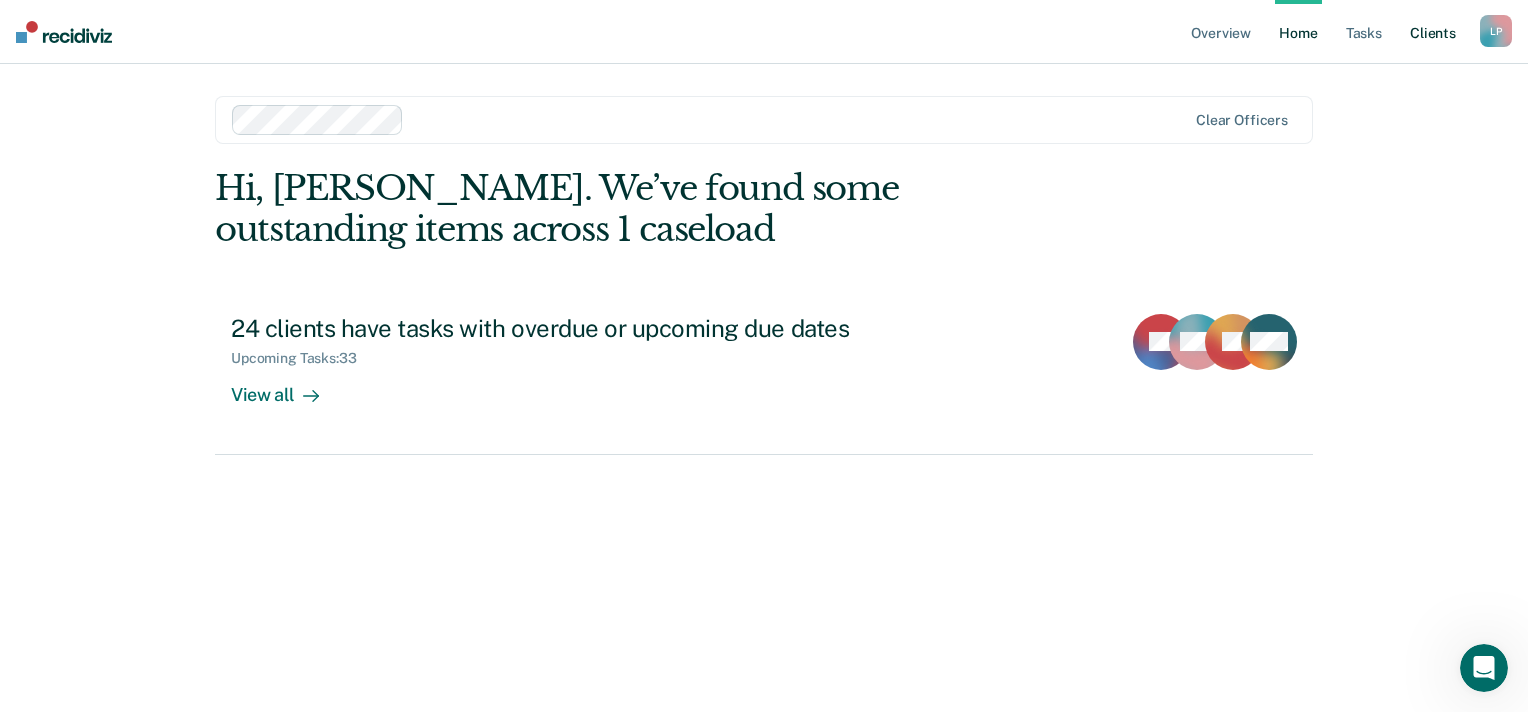 click on "Client s" at bounding box center (1433, 32) 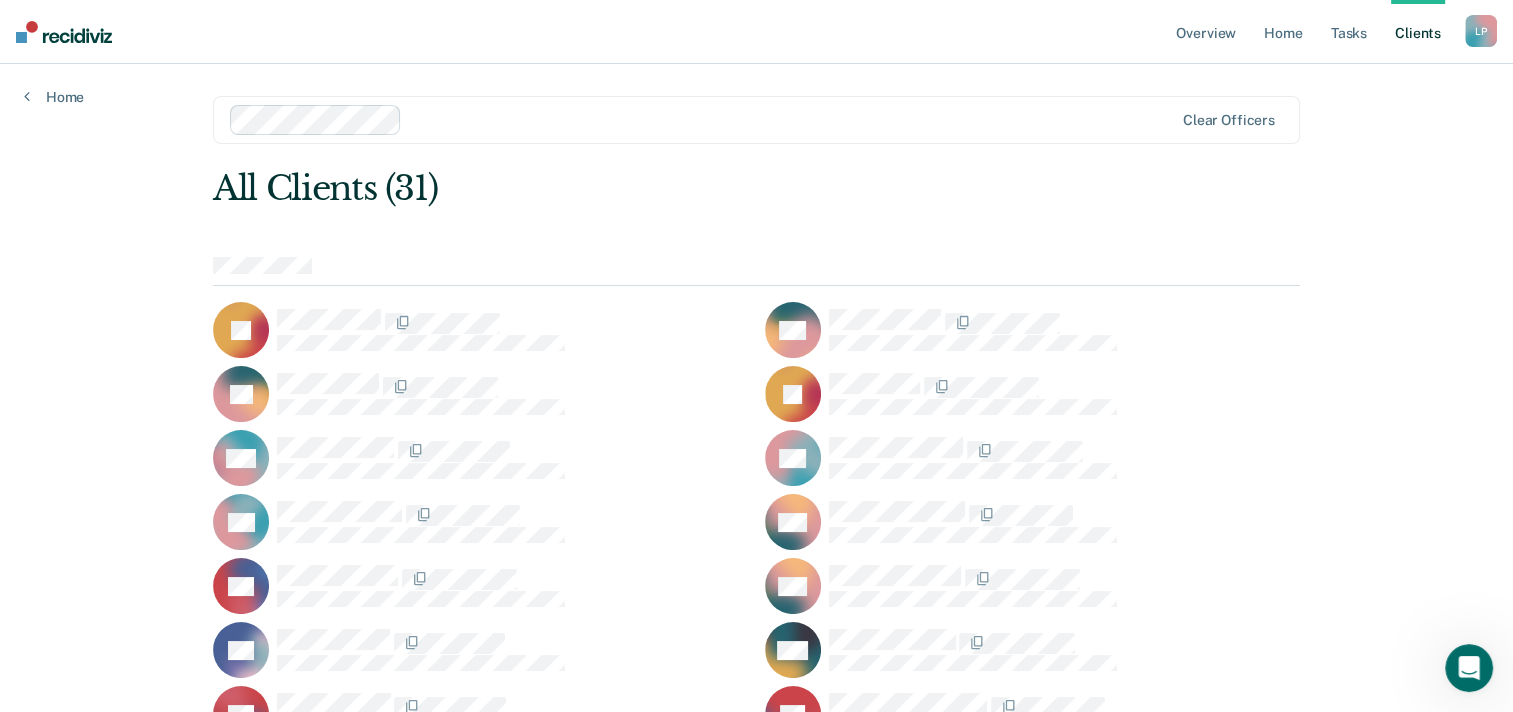 click at bounding box center (791, 119) 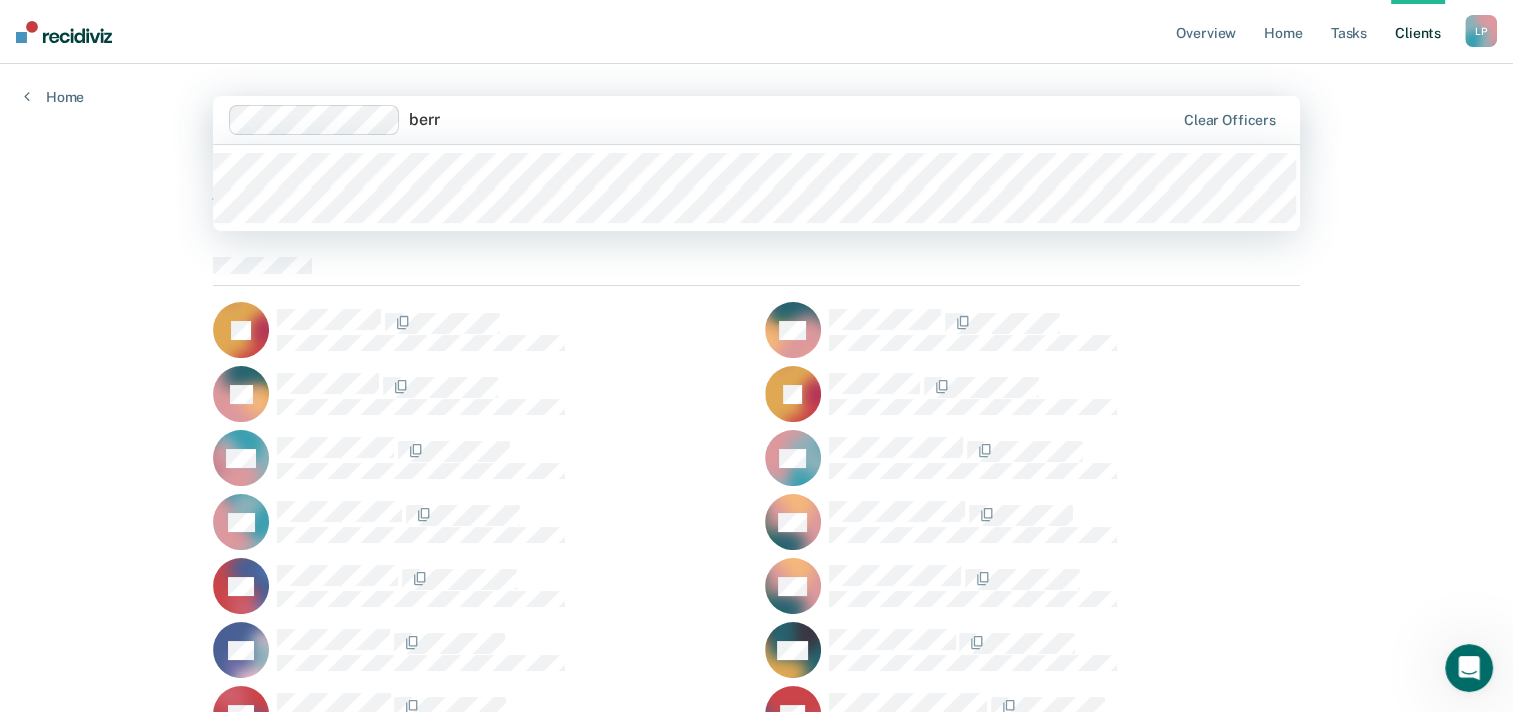 type on "[PERSON_NAME]" 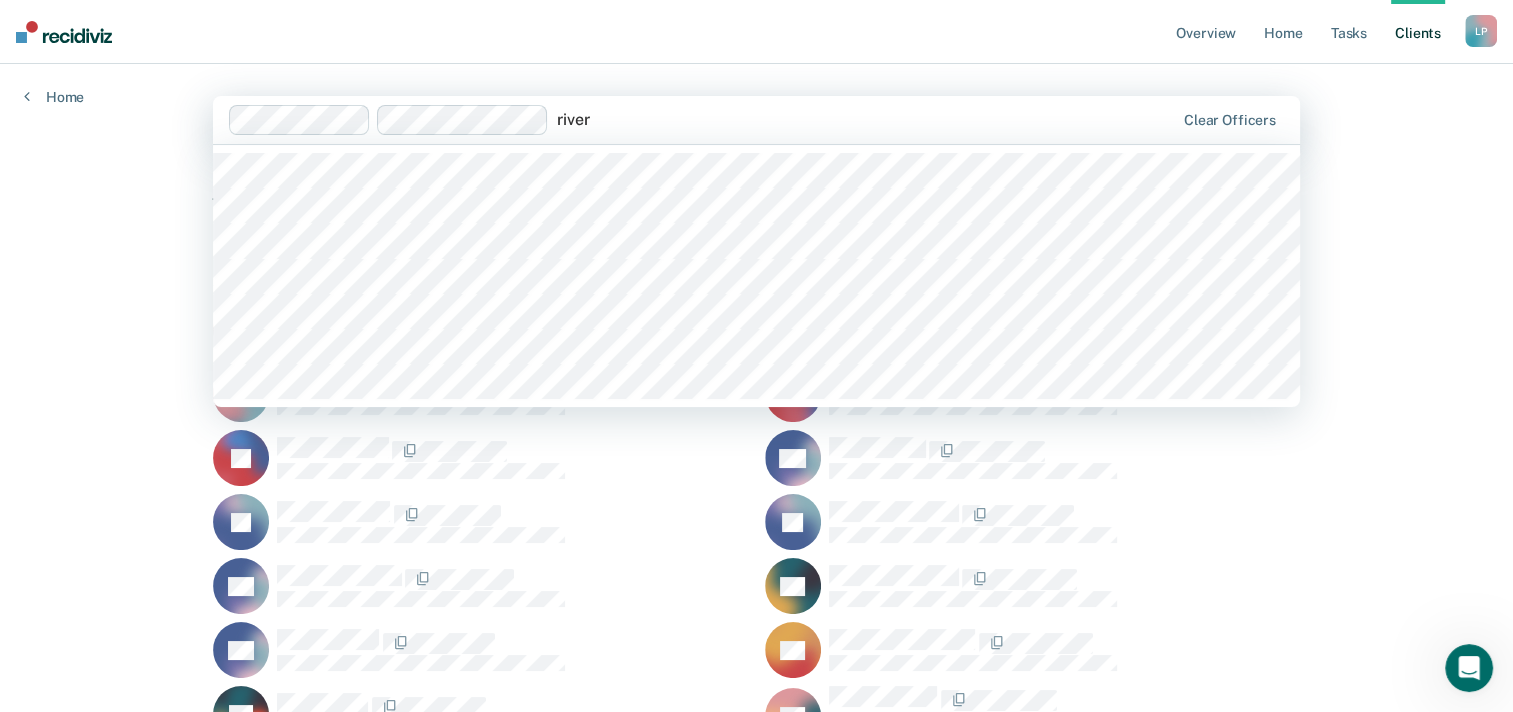 type on "[PERSON_NAME]" 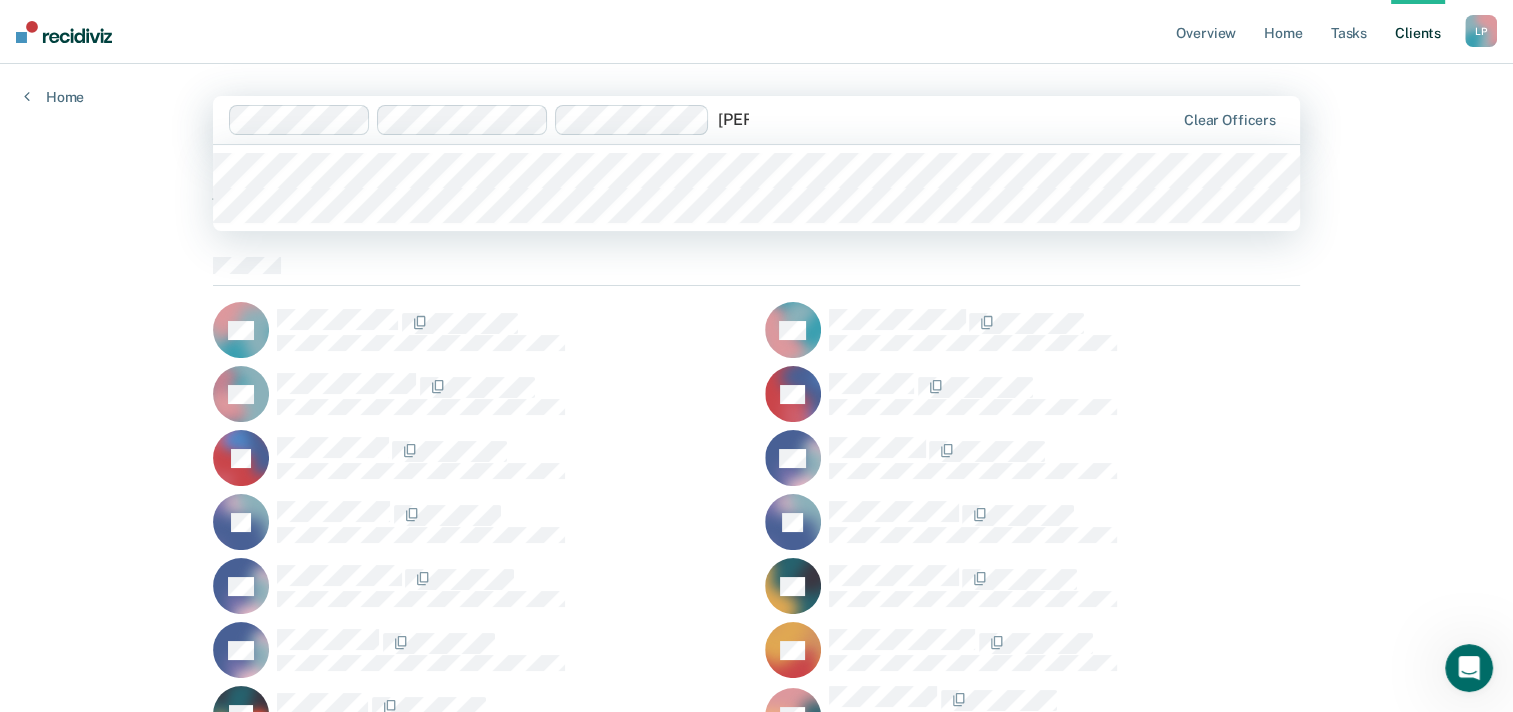 type on "lamp" 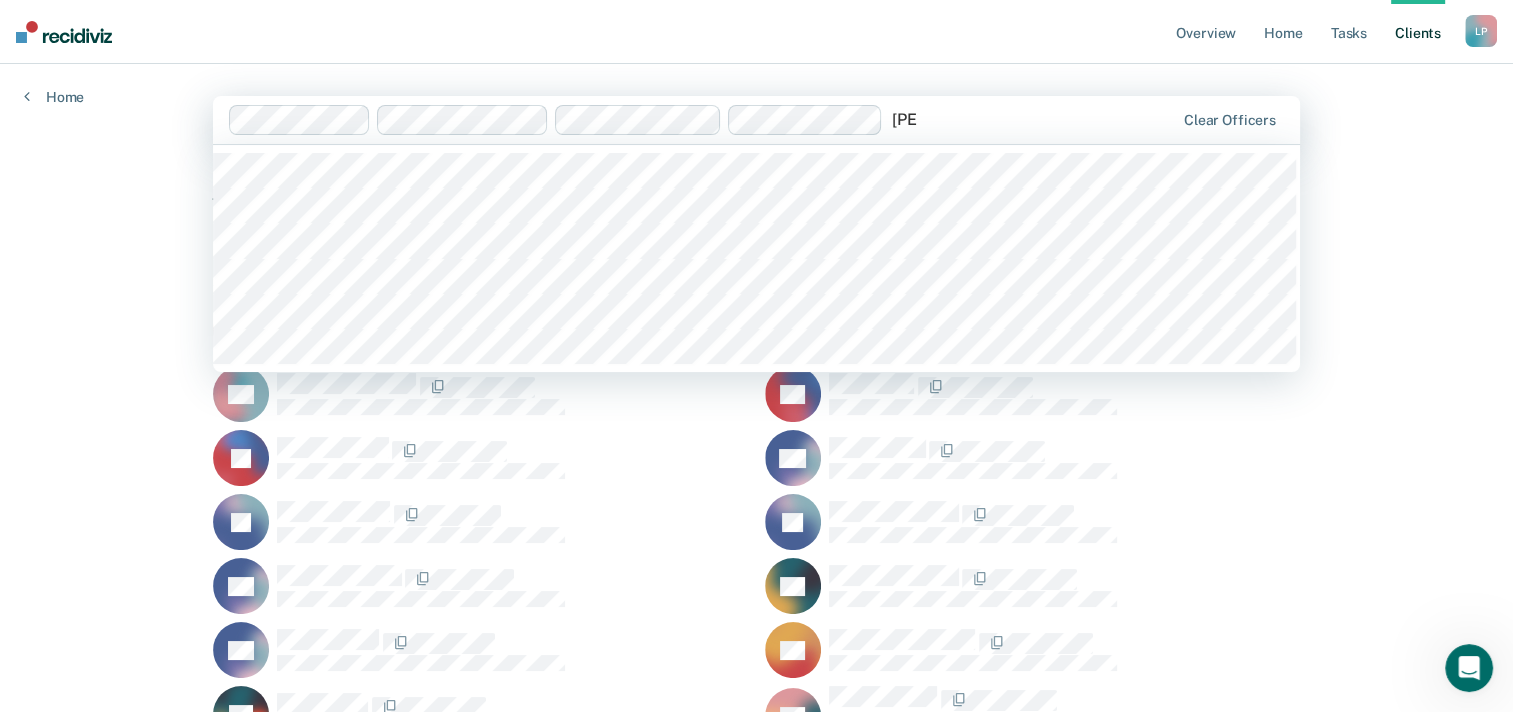 type on "sala" 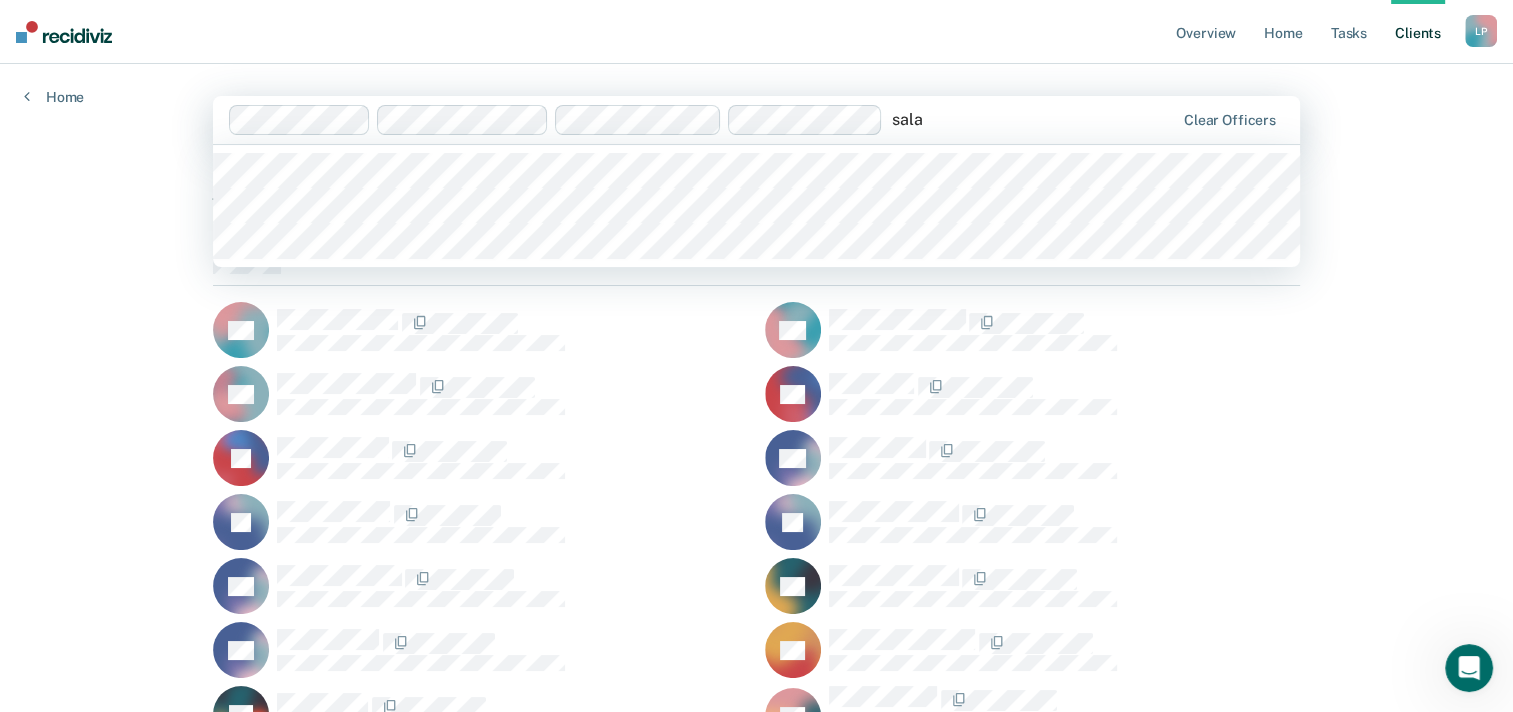 type 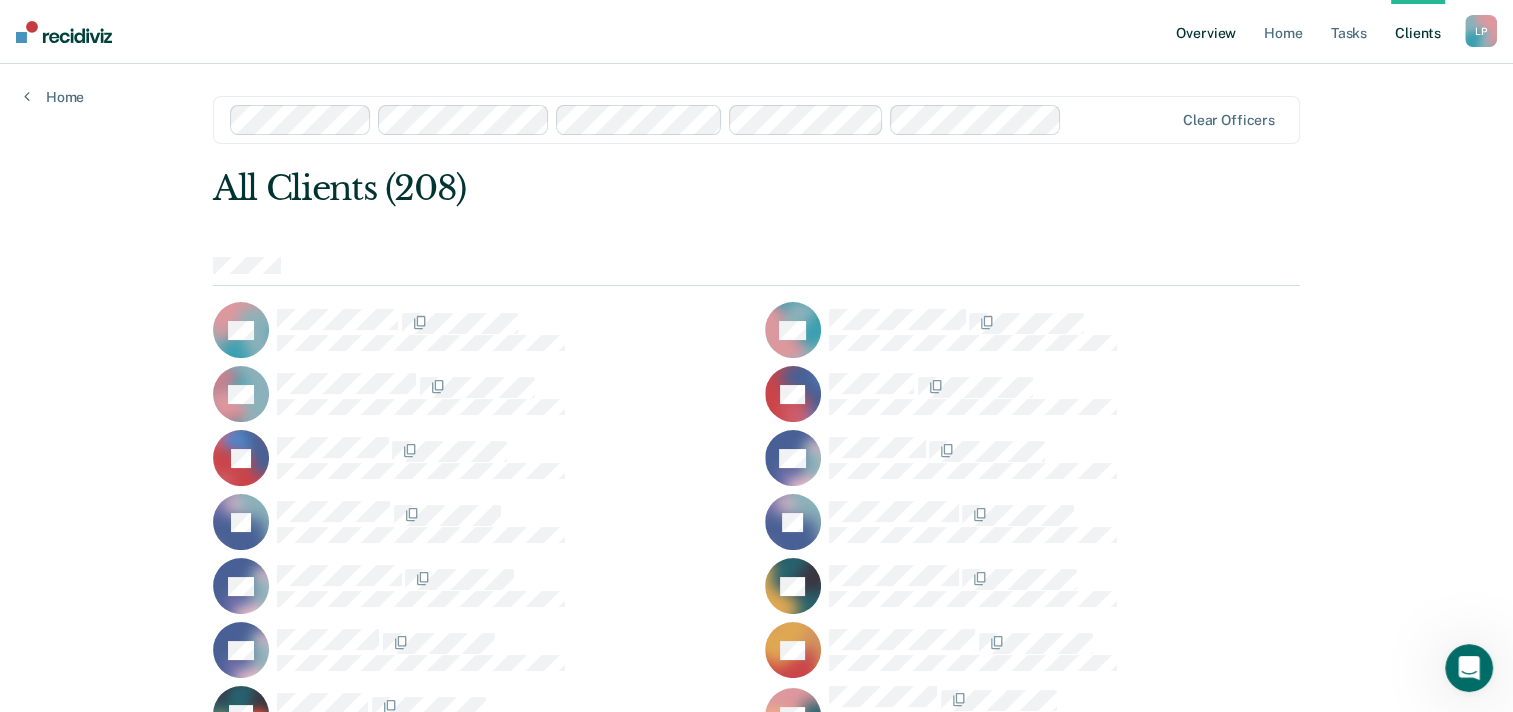 click on "Overview" at bounding box center (1206, 32) 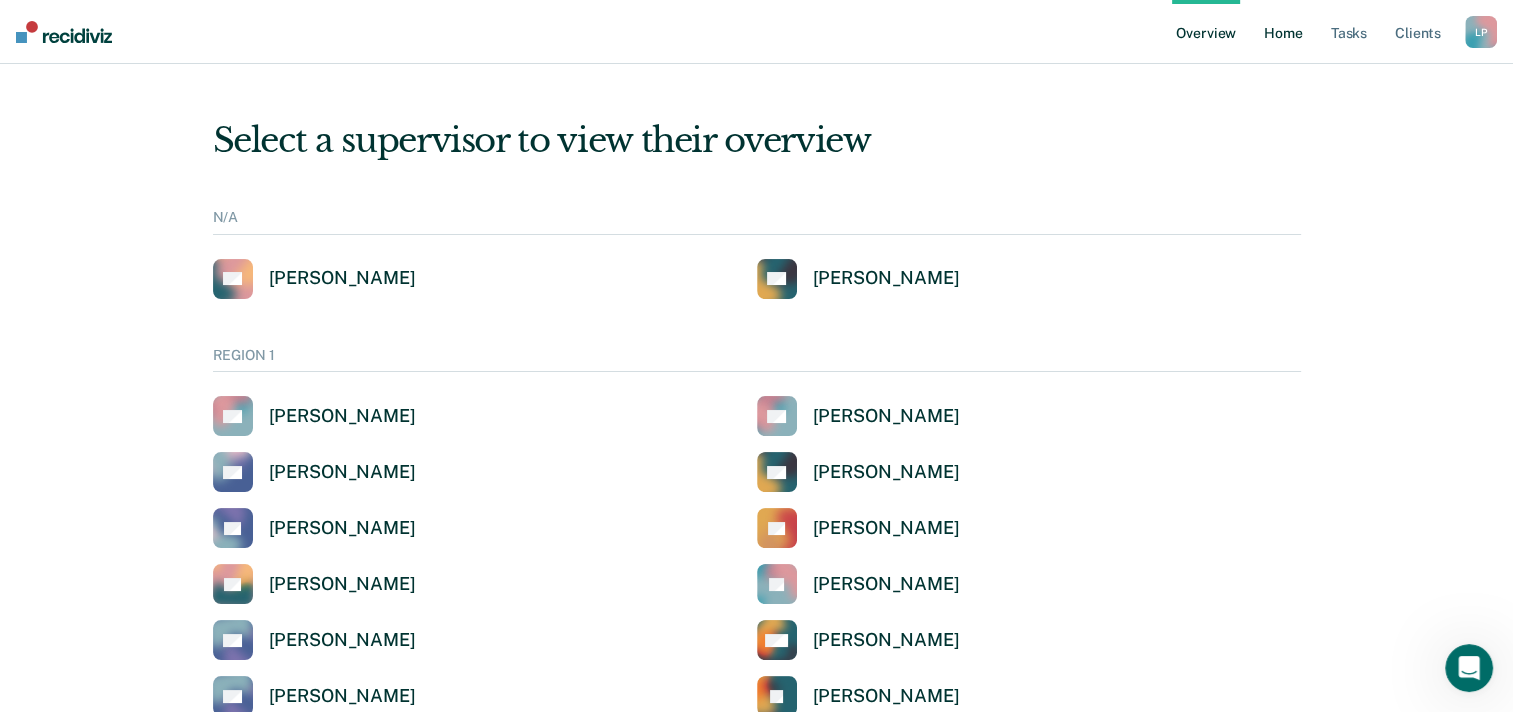 click on "Home" at bounding box center (1283, 32) 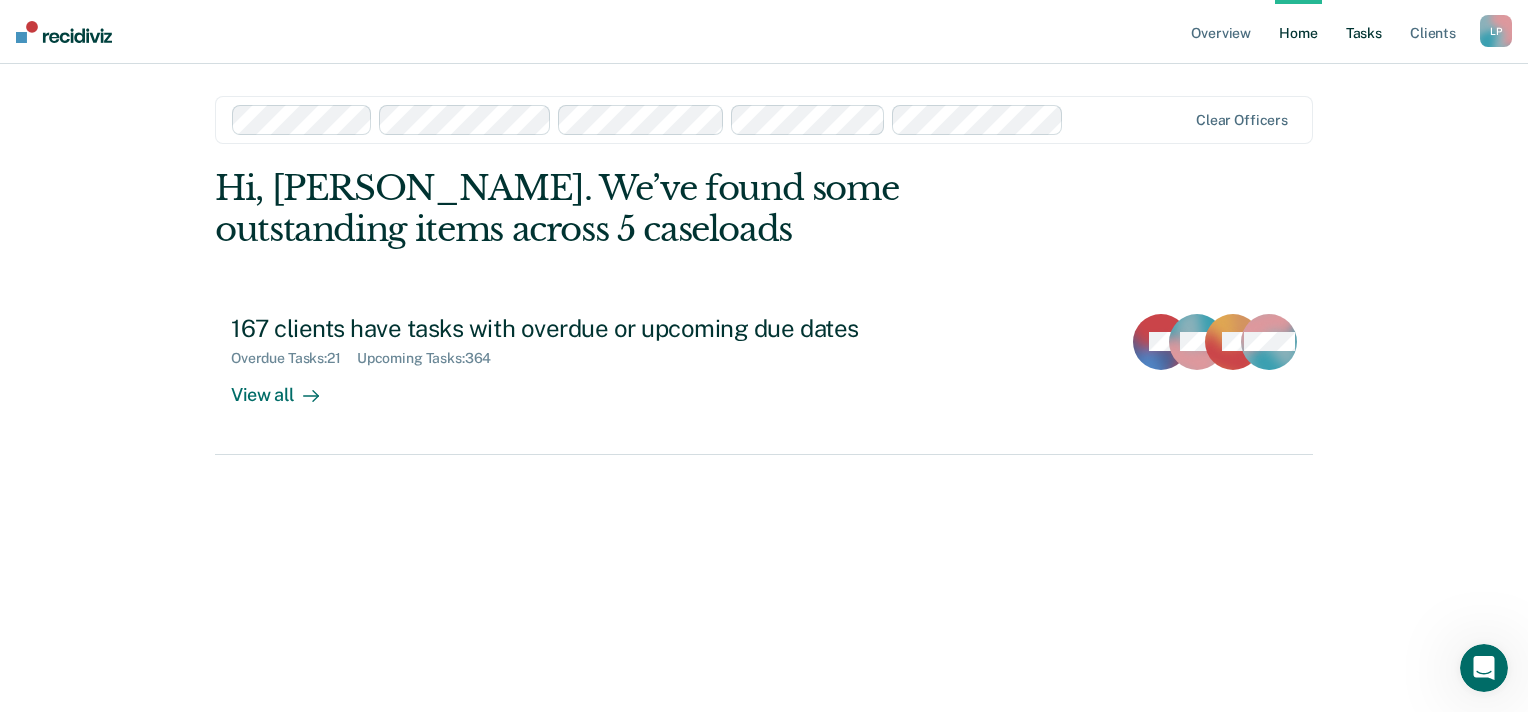 click on "Tasks" at bounding box center [1364, 32] 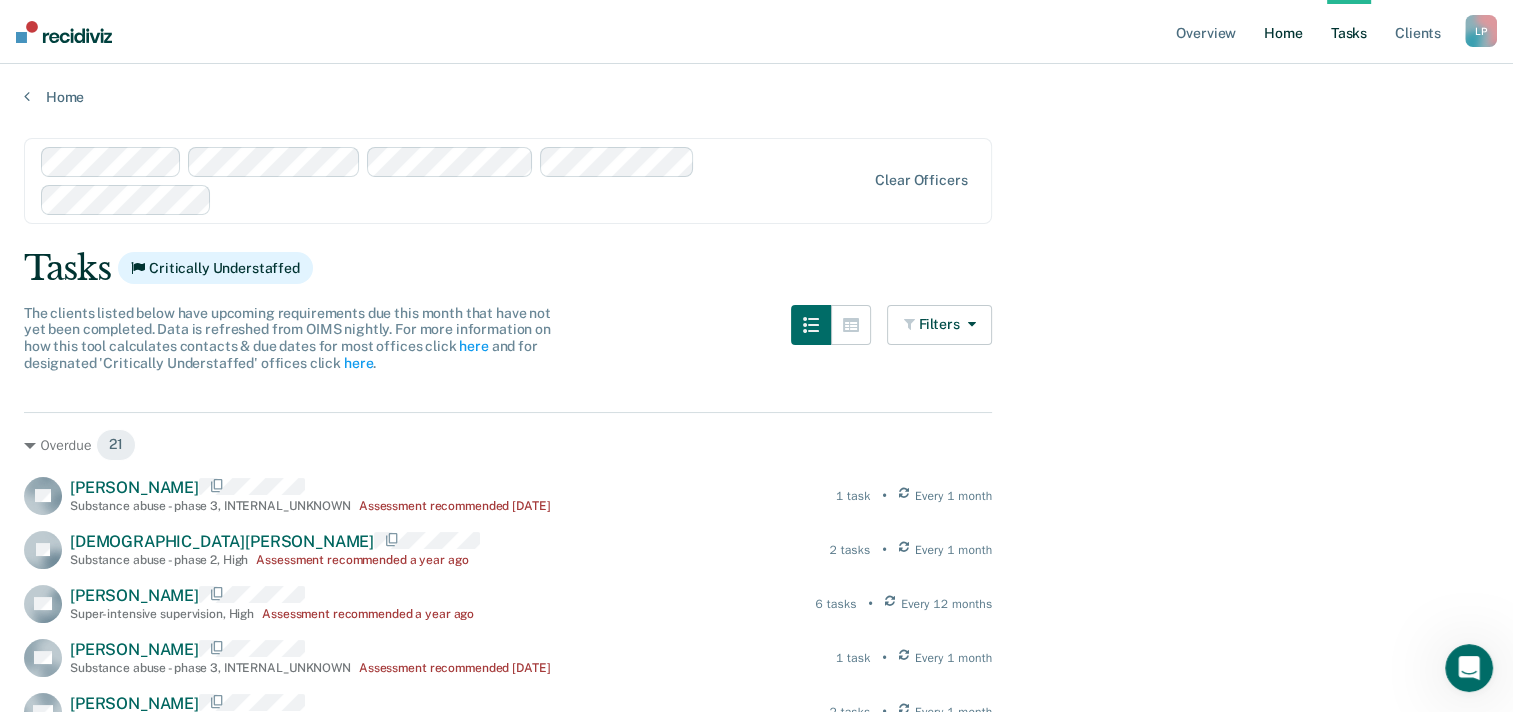 click on "Home" at bounding box center (1283, 32) 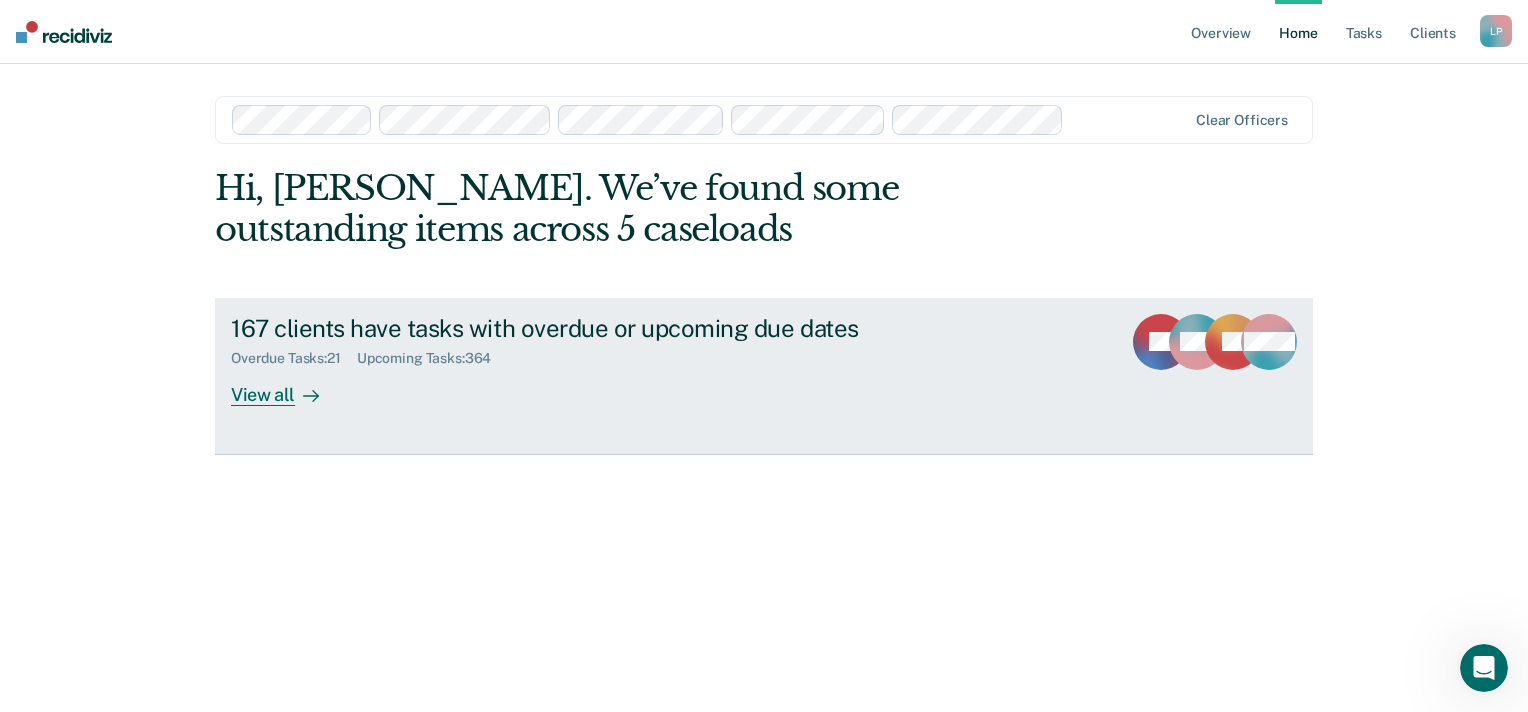 click on "View all" at bounding box center [287, 386] 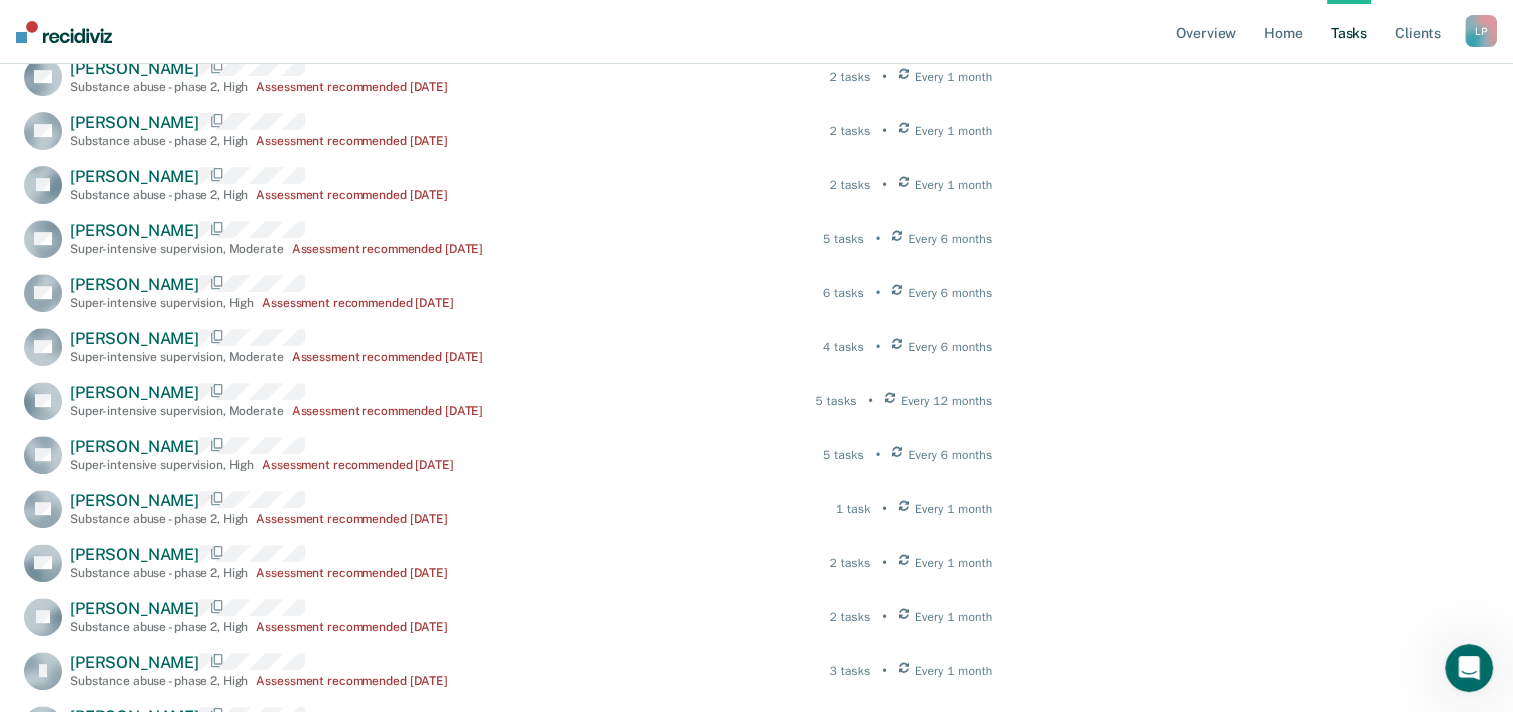 scroll, scrollTop: 756, scrollLeft: 0, axis: vertical 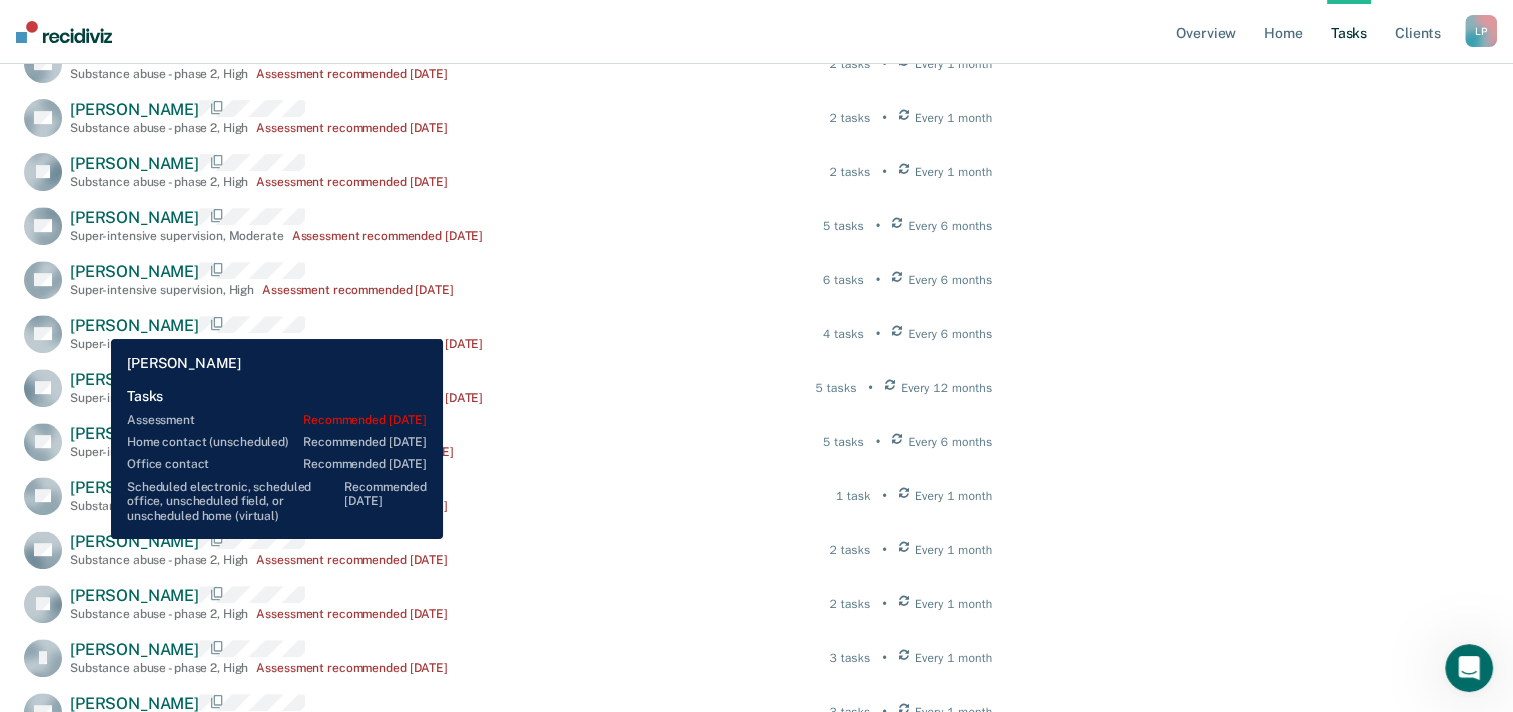 click on "[PERSON_NAME]" at bounding box center [134, 325] 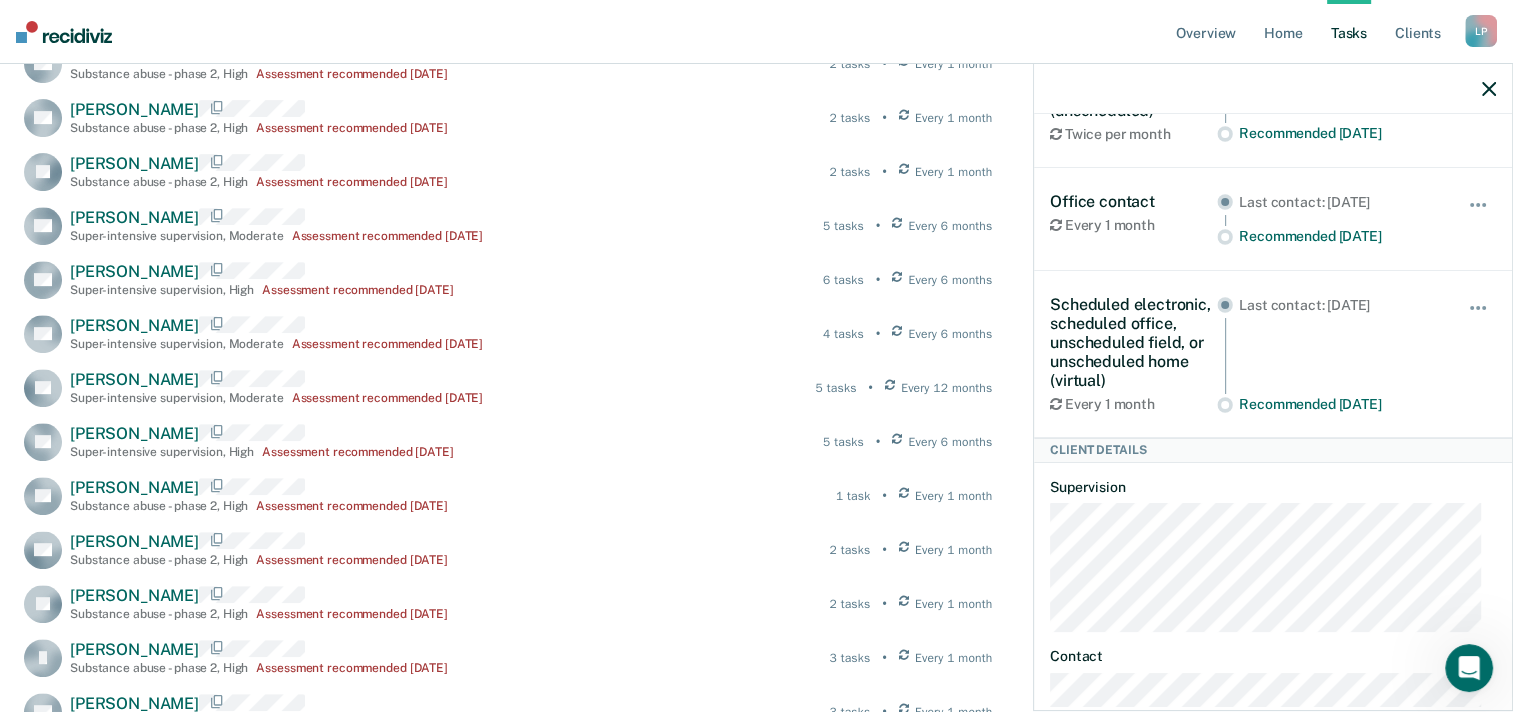 scroll, scrollTop: 354, scrollLeft: 0, axis: vertical 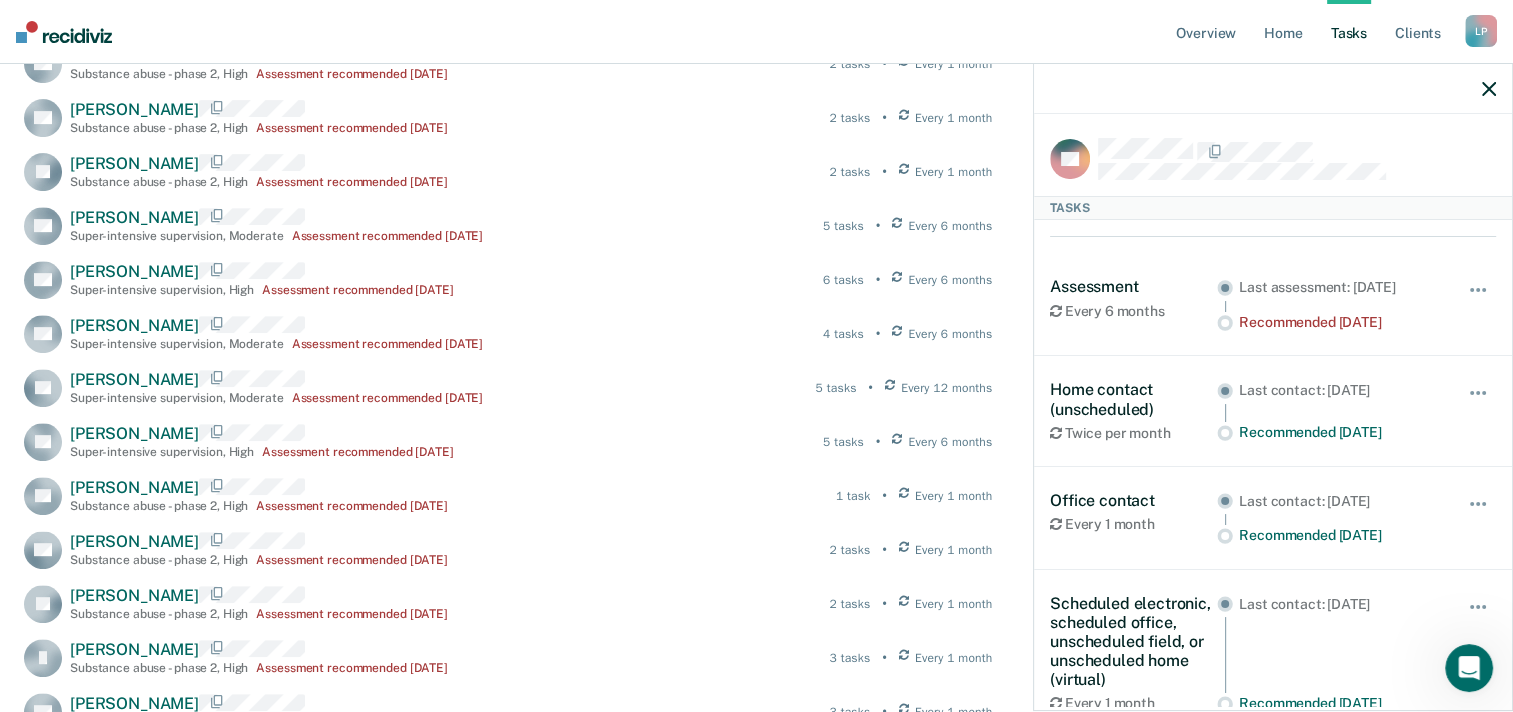 click 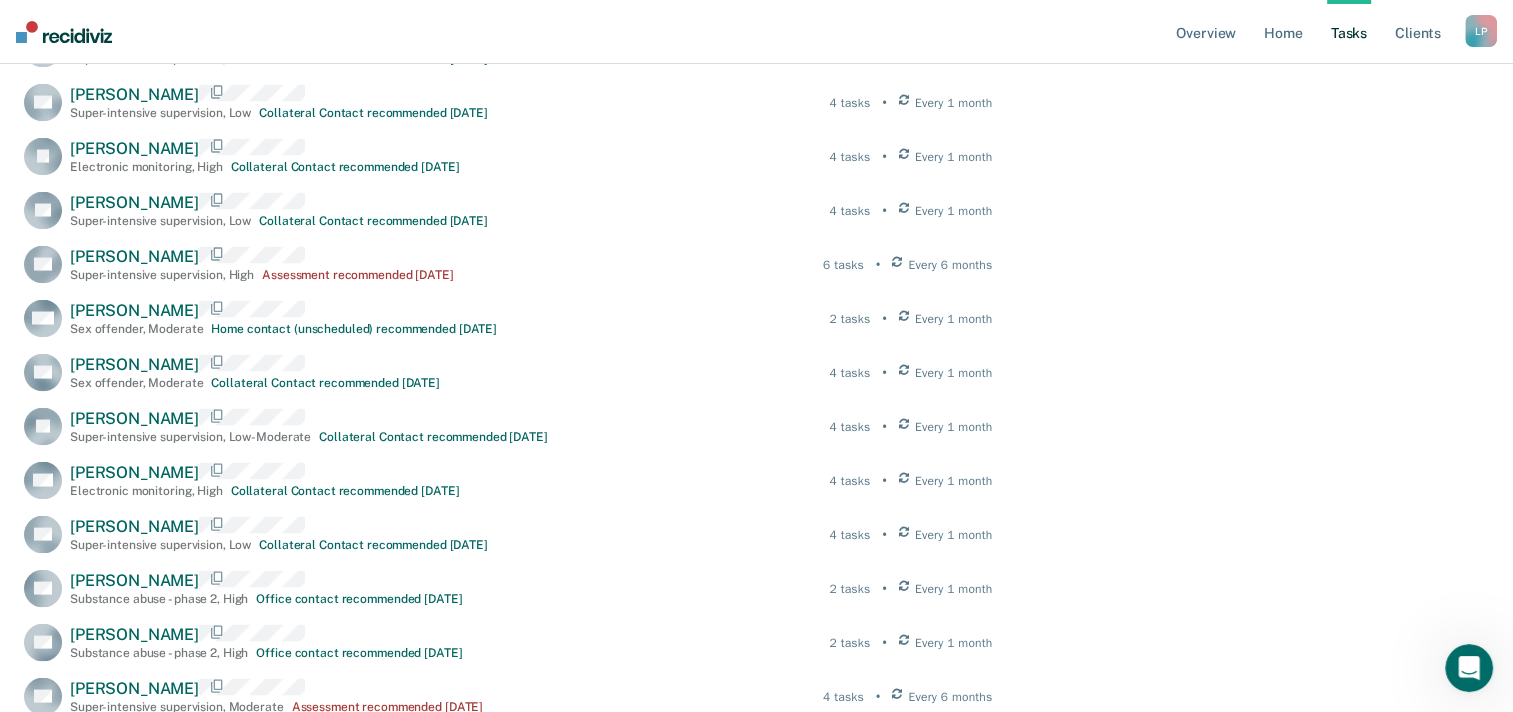 scroll, scrollTop: 3844, scrollLeft: 0, axis: vertical 